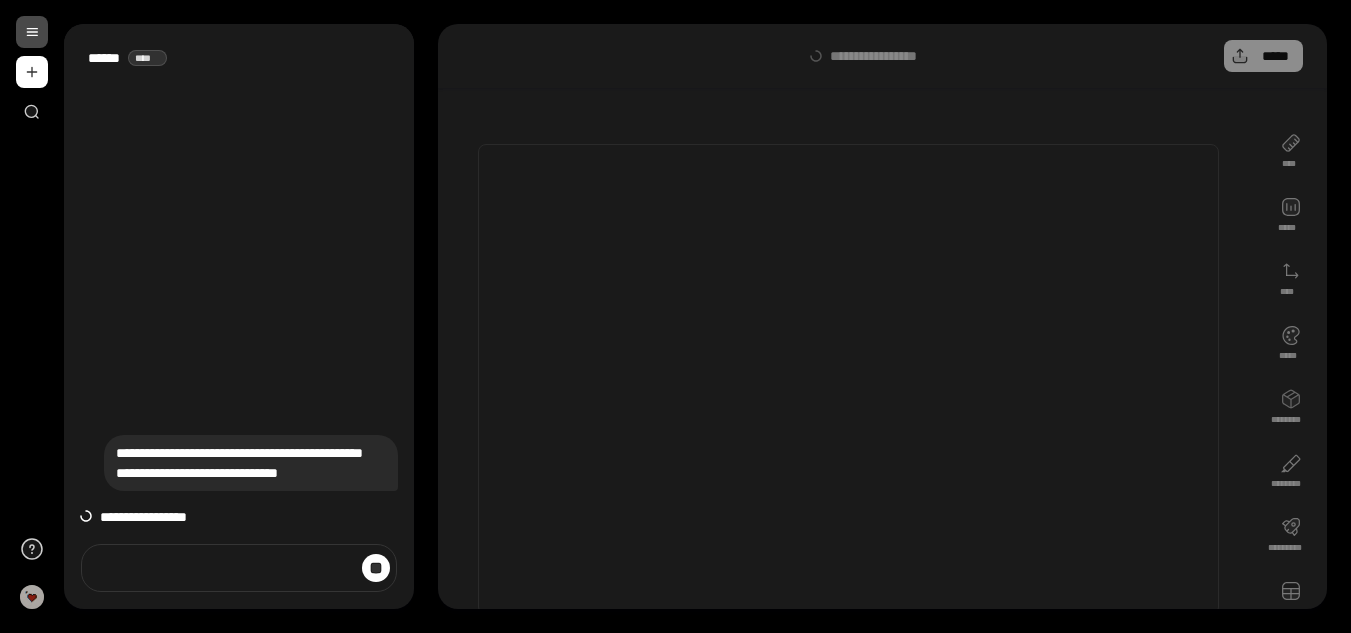 scroll, scrollTop: 0, scrollLeft: 0, axis: both 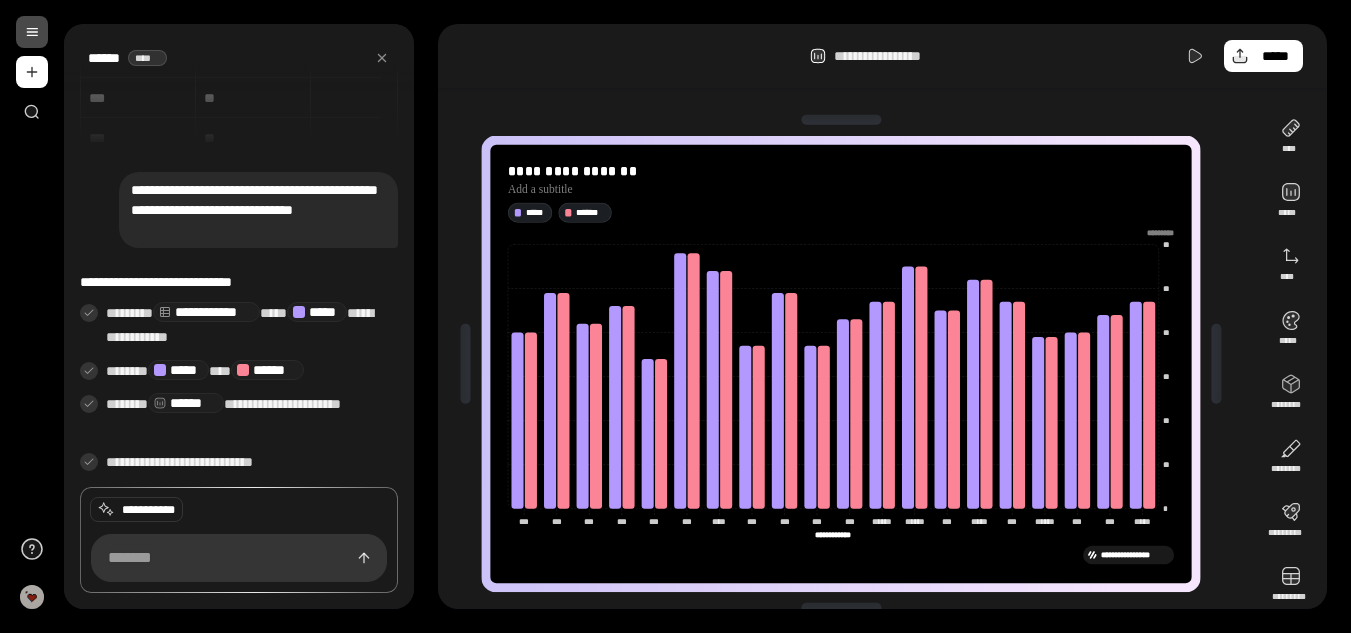 click on "**********" at bounding box center (882, 56) 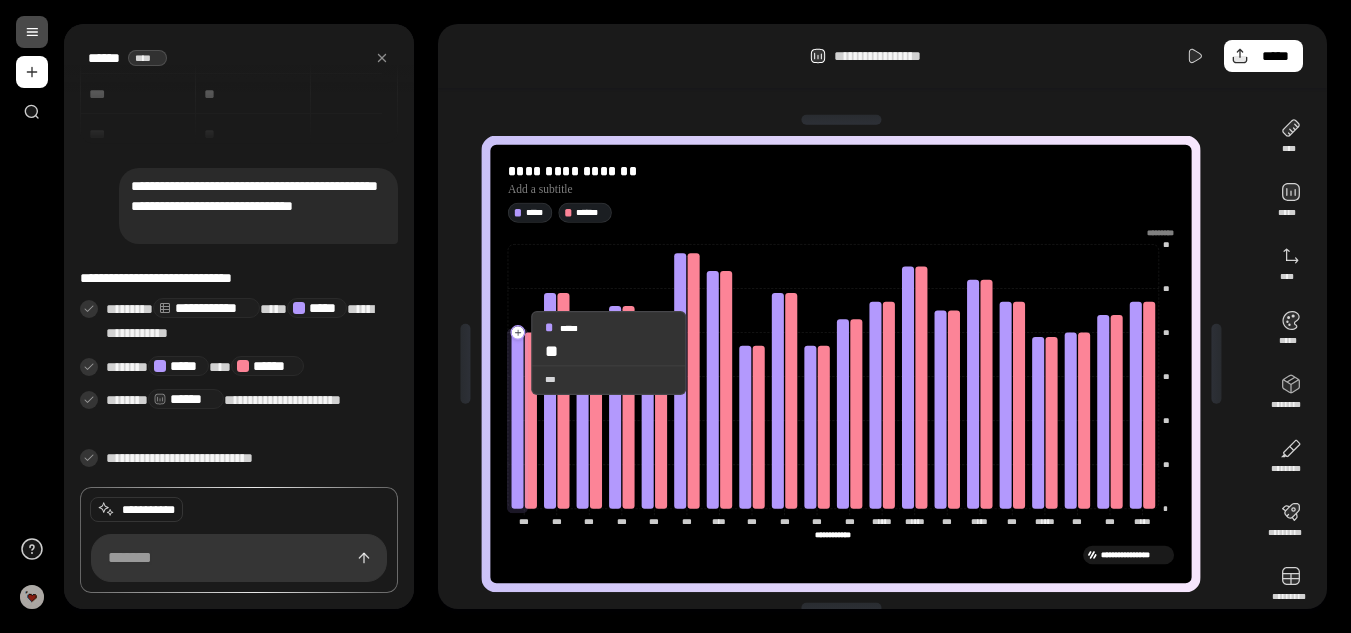 drag, startPoint x: 514, startPoint y: 353, endPoint x: 503, endPoint y: 364, distance: 15.556349 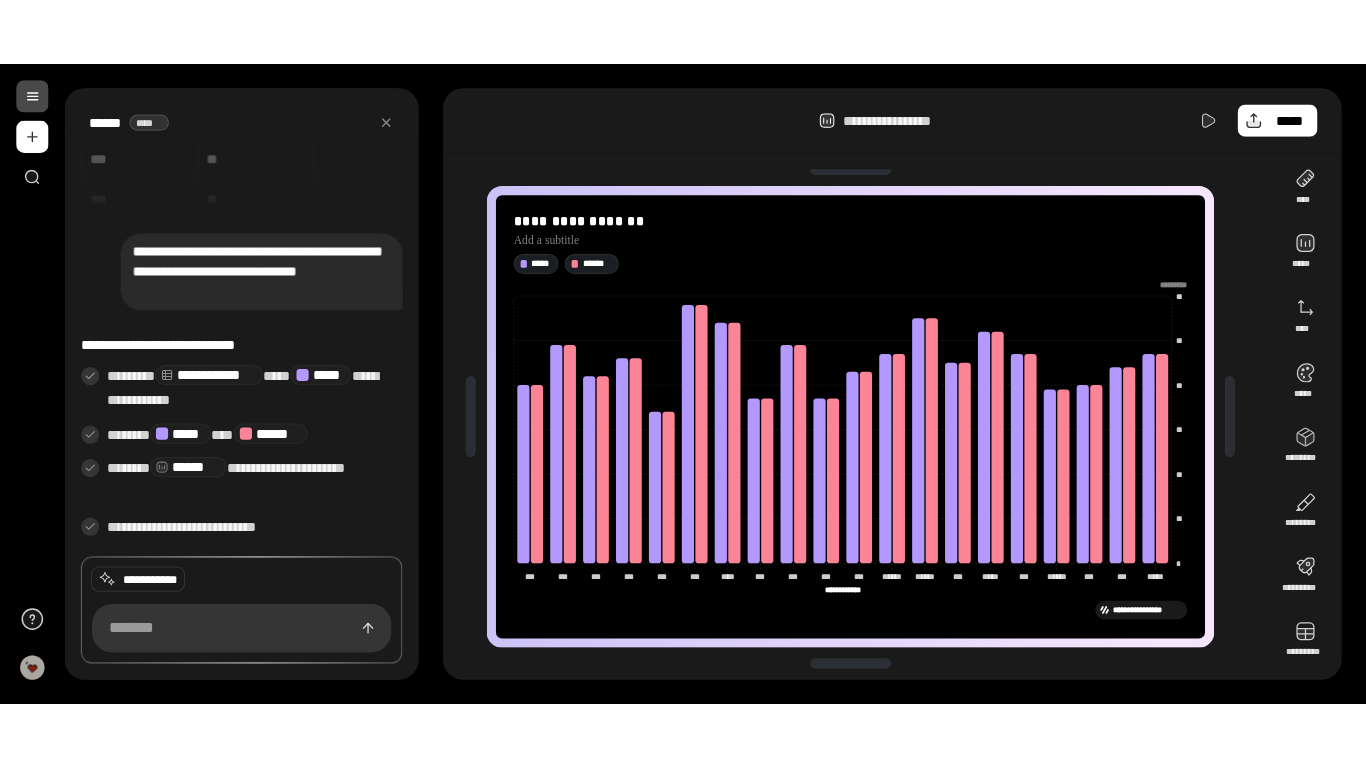 scroll, scrollTop: 19, scrollLeft: 0, axis: vertical 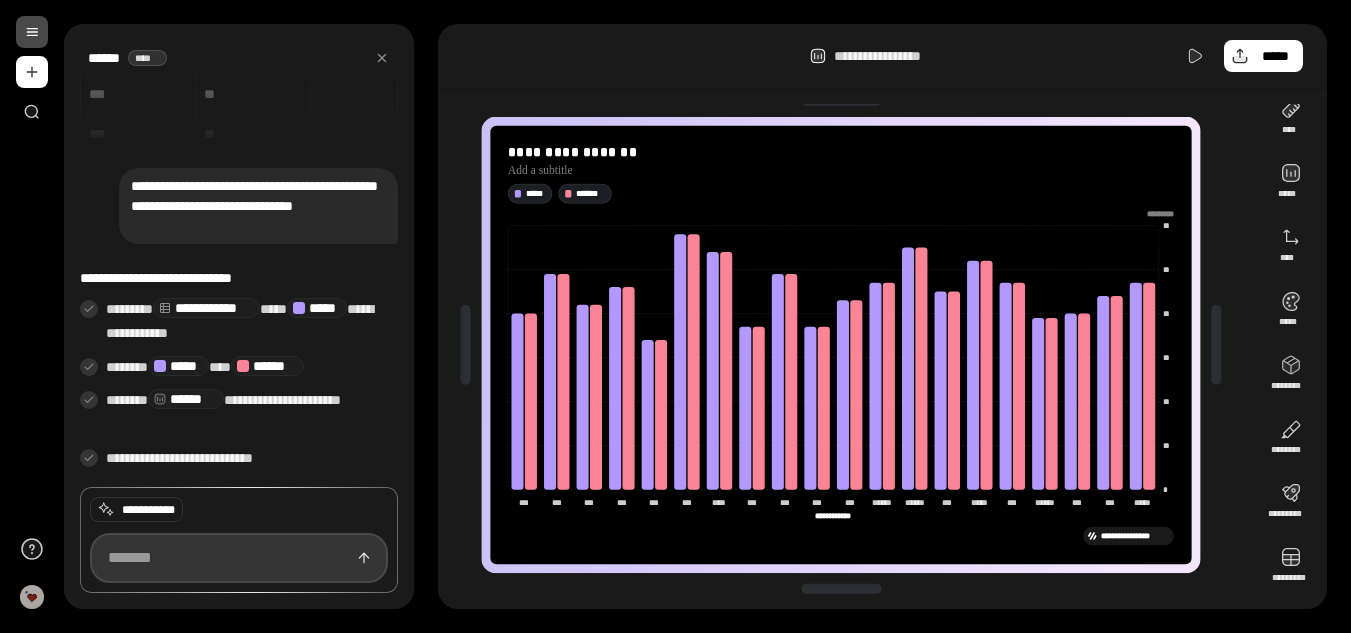 click at bounding box center [239, 558] 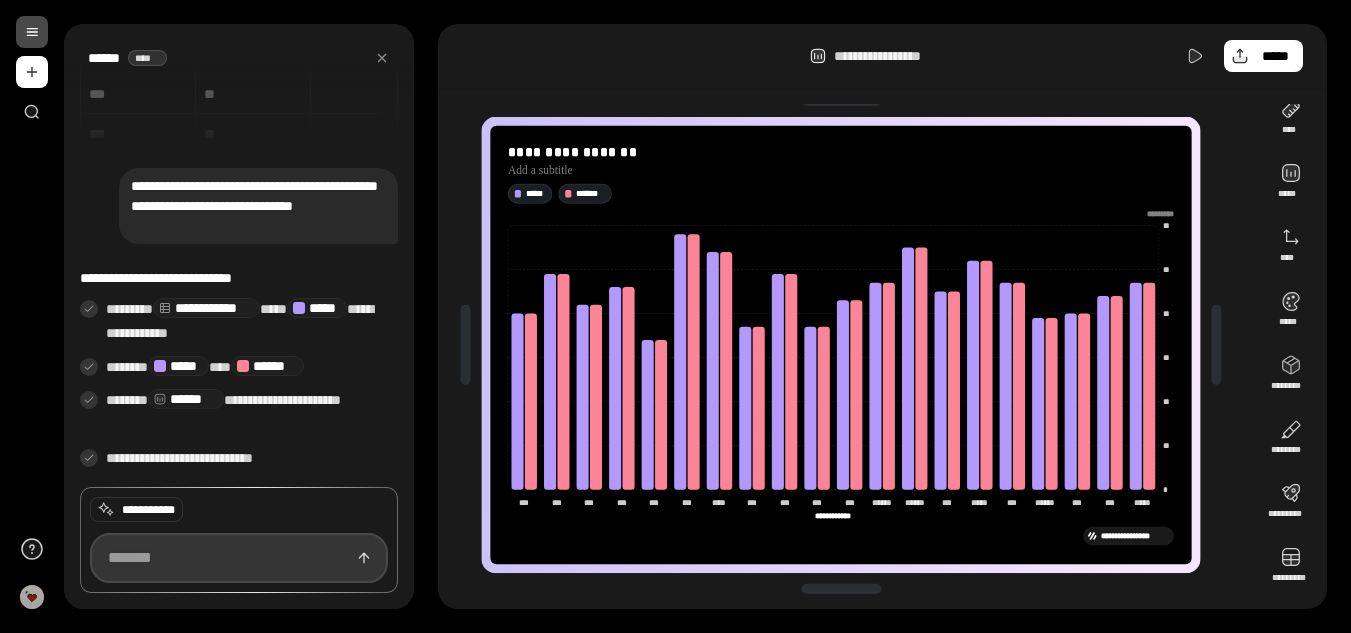 click at bounding box center [239, 558] 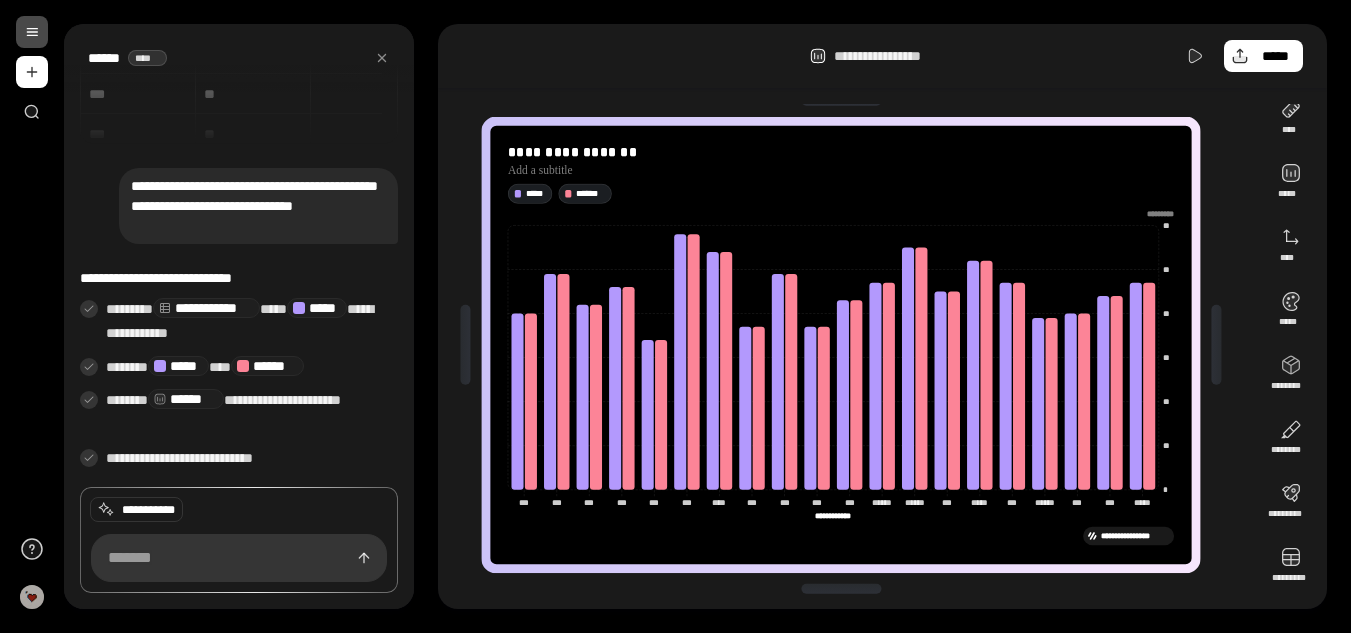 click at bounding box center (32, 72) 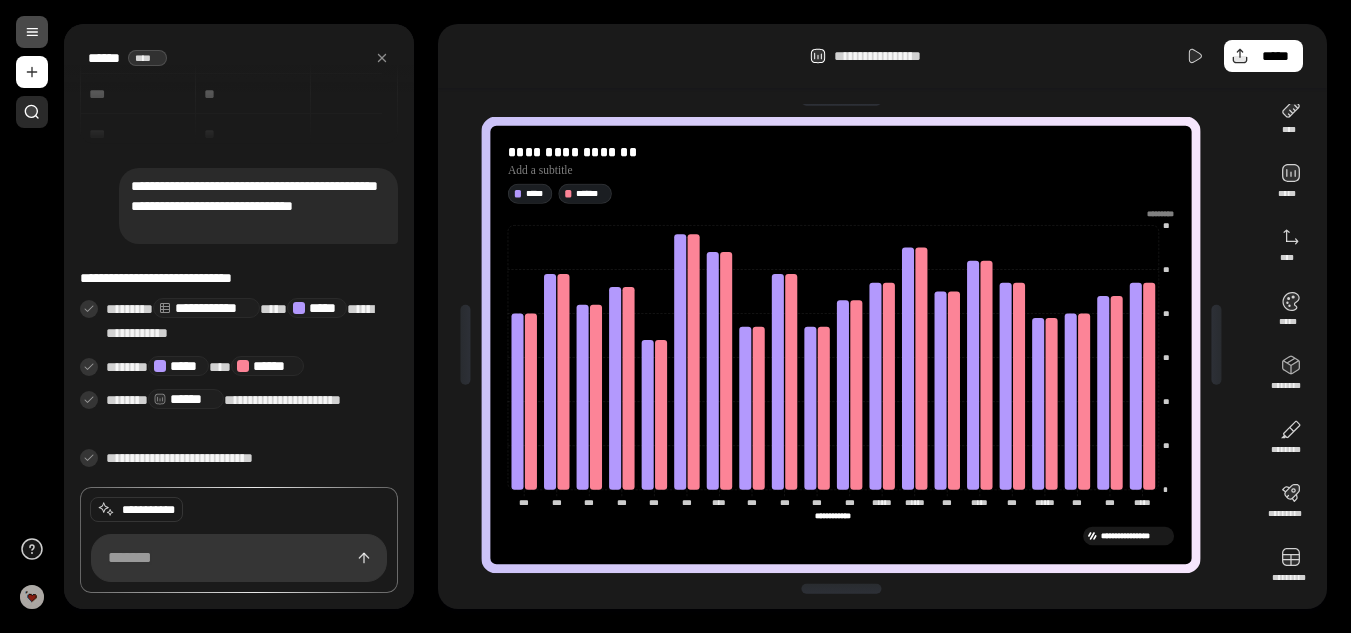 click at bounding box center (32, 112) 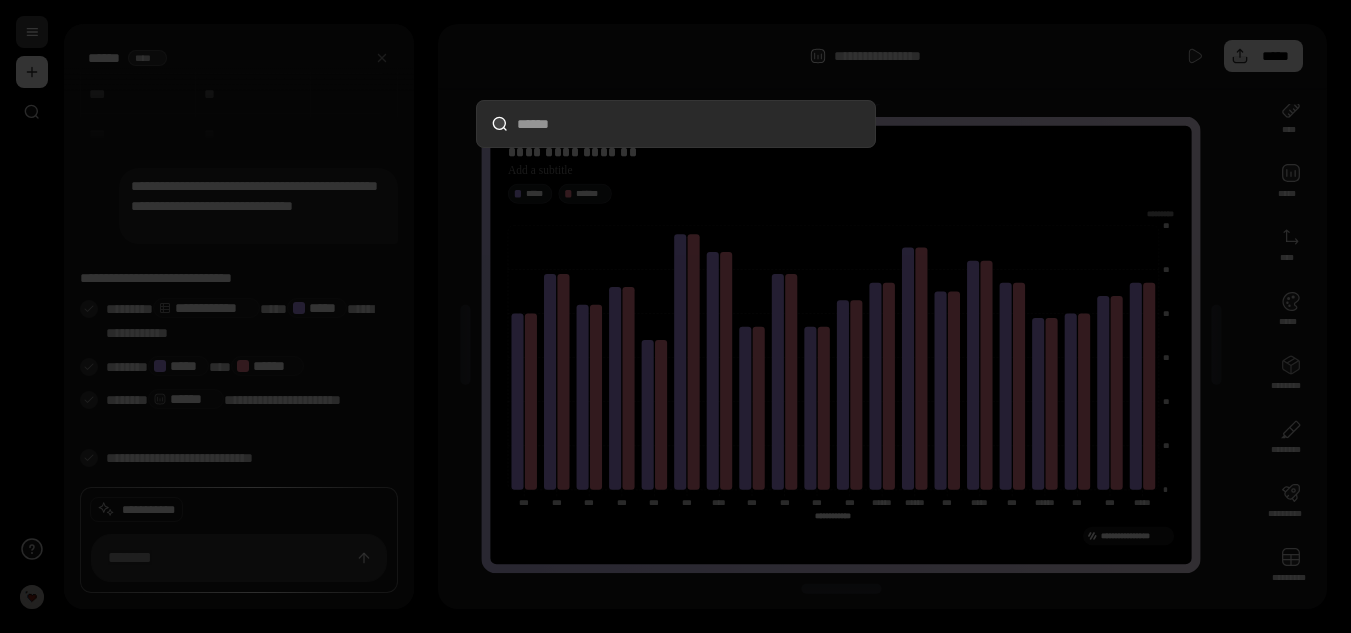 click at bounding box center [676, 124] 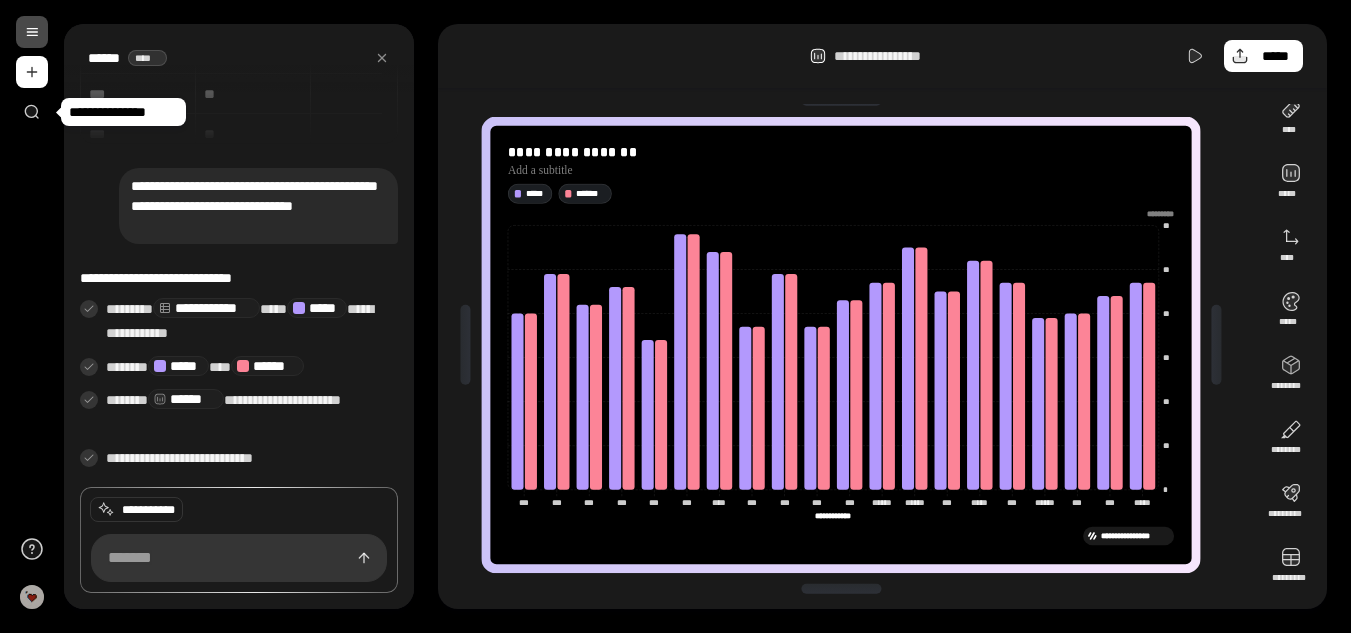 click on "**********" at bounding box center [895, 56] 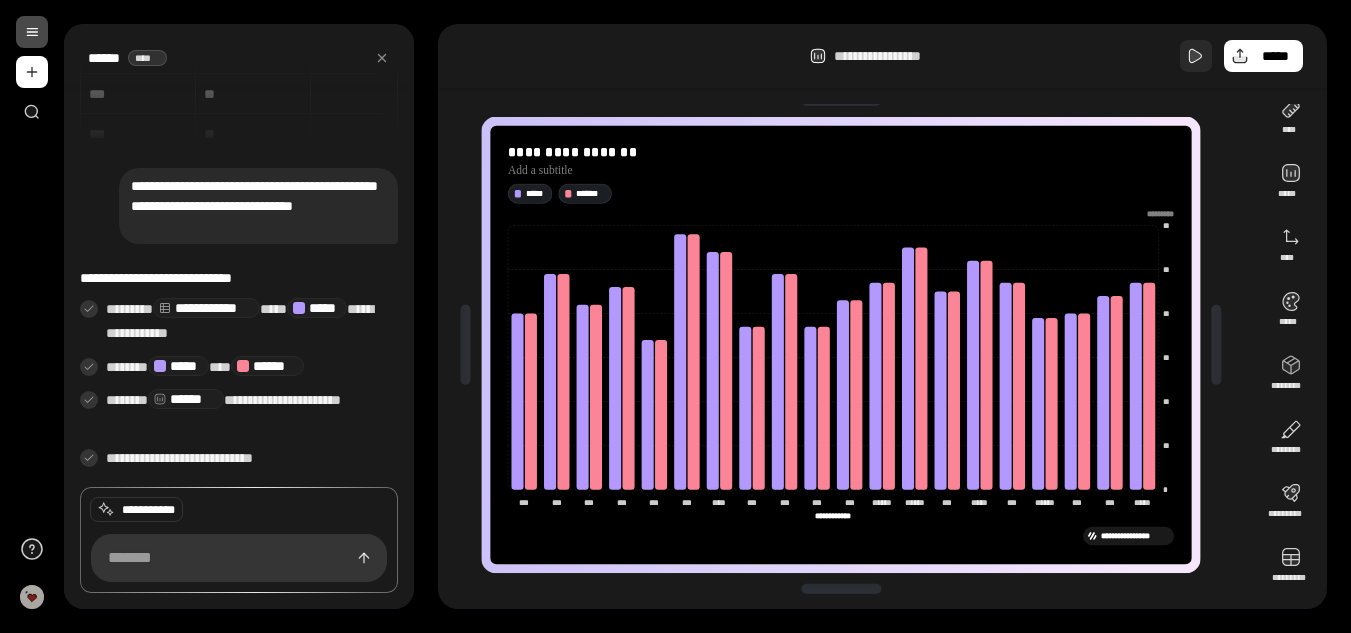 click at bounding box center [1196, 56] 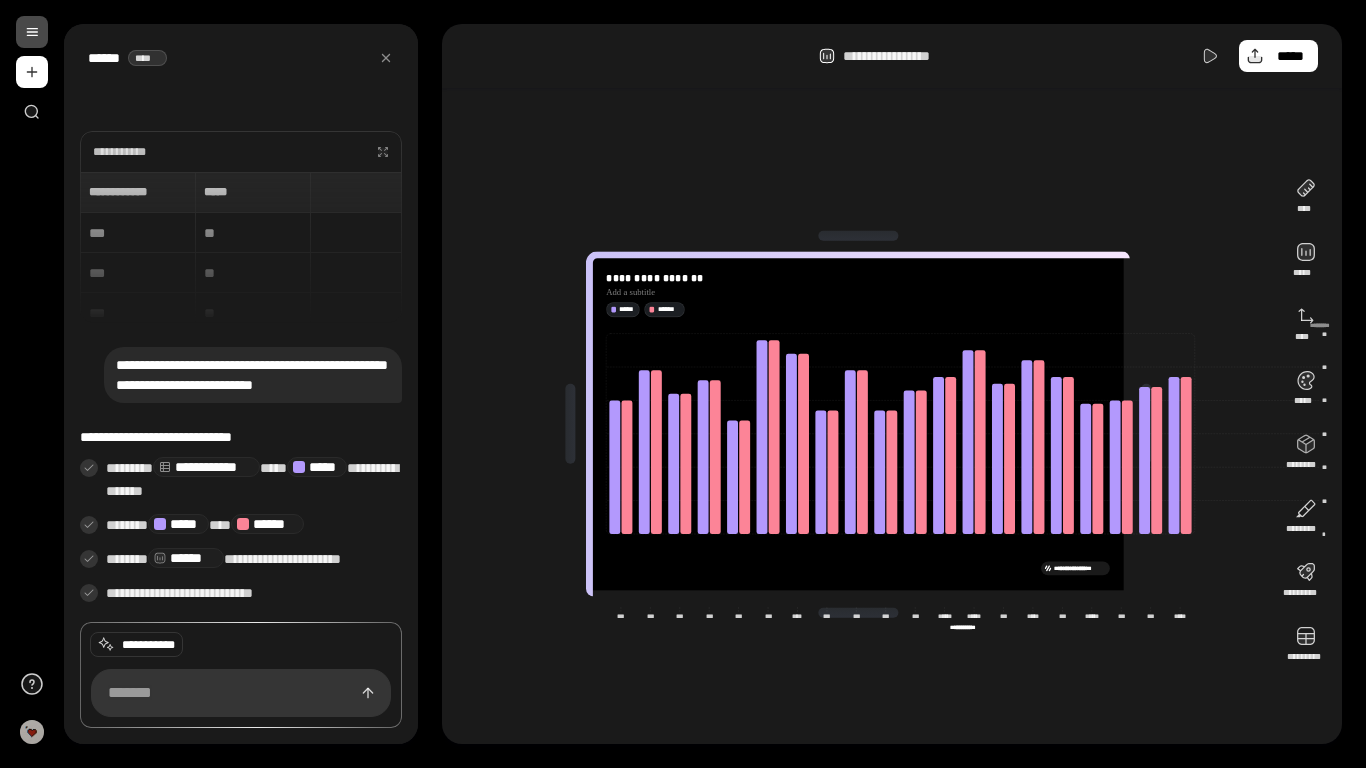 scroll, scrollTop: 0, scrollLeft: 0, axis: both 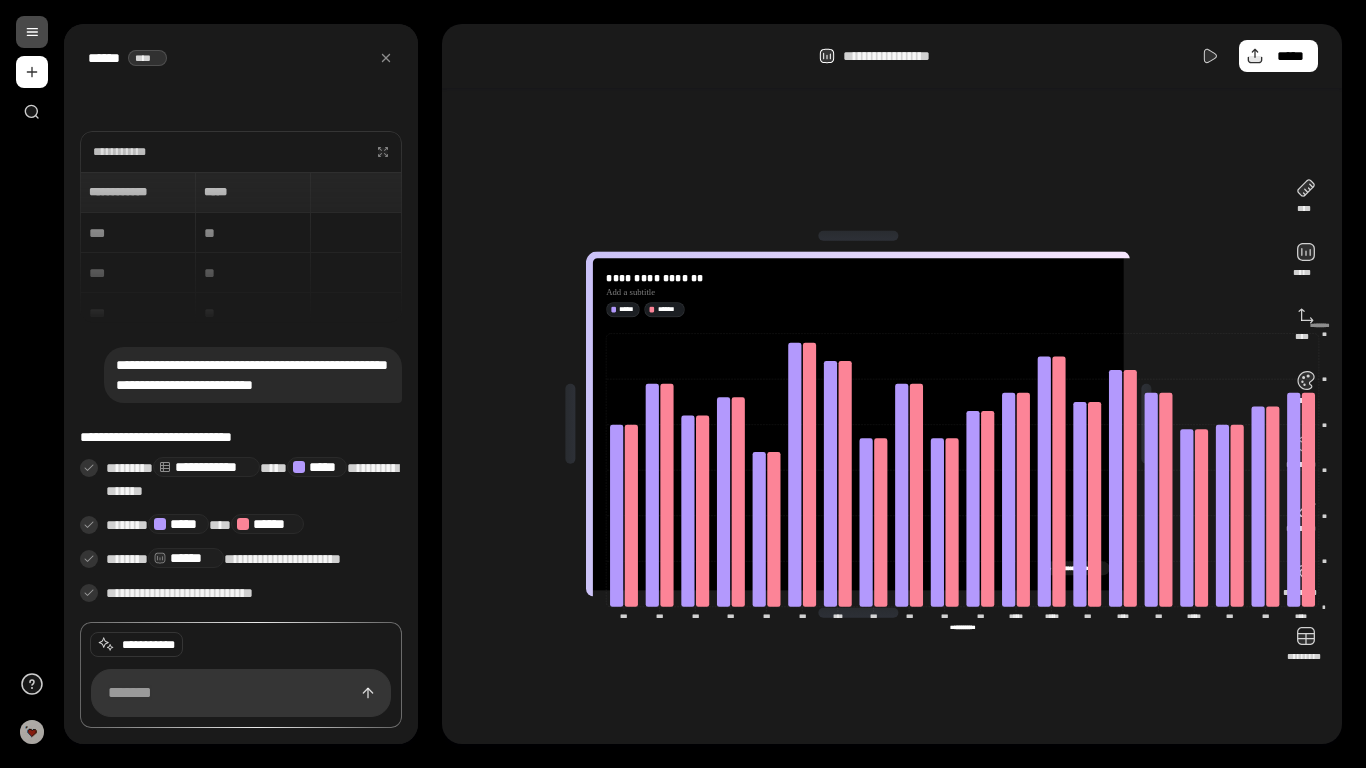 click on "**********" at bounding box center [969, 465] 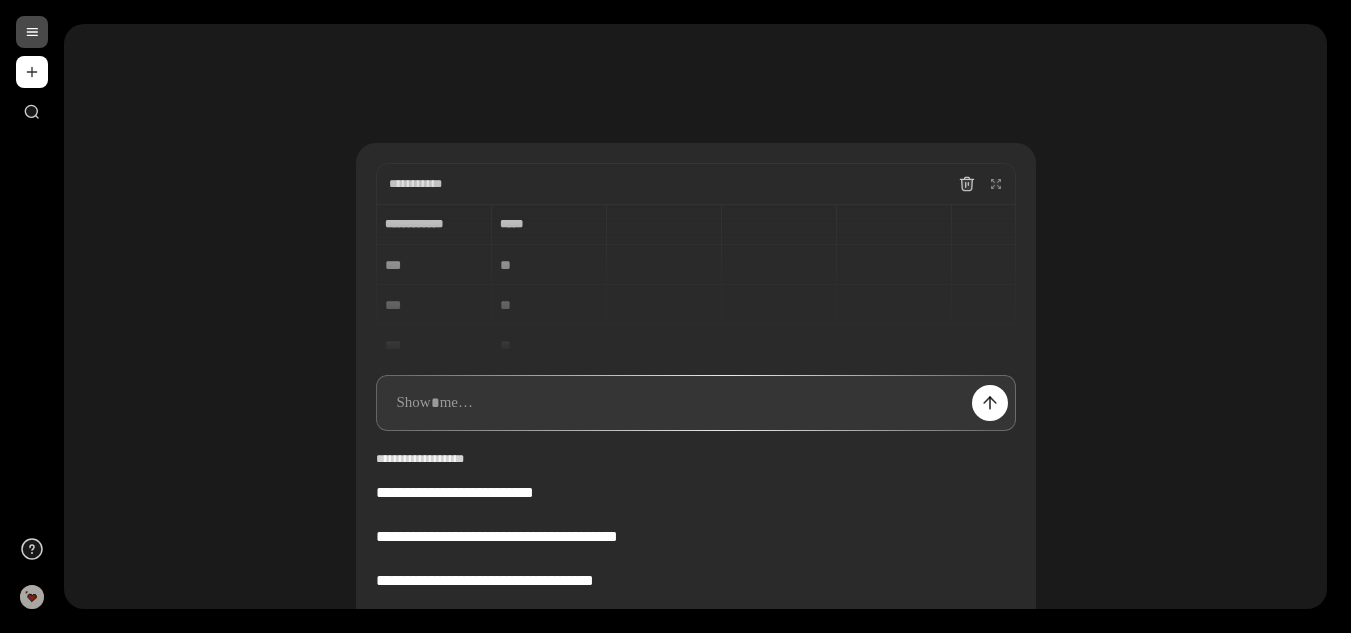 scroll, scrollTop: 67, scrollLeft: 0, axis: vertical 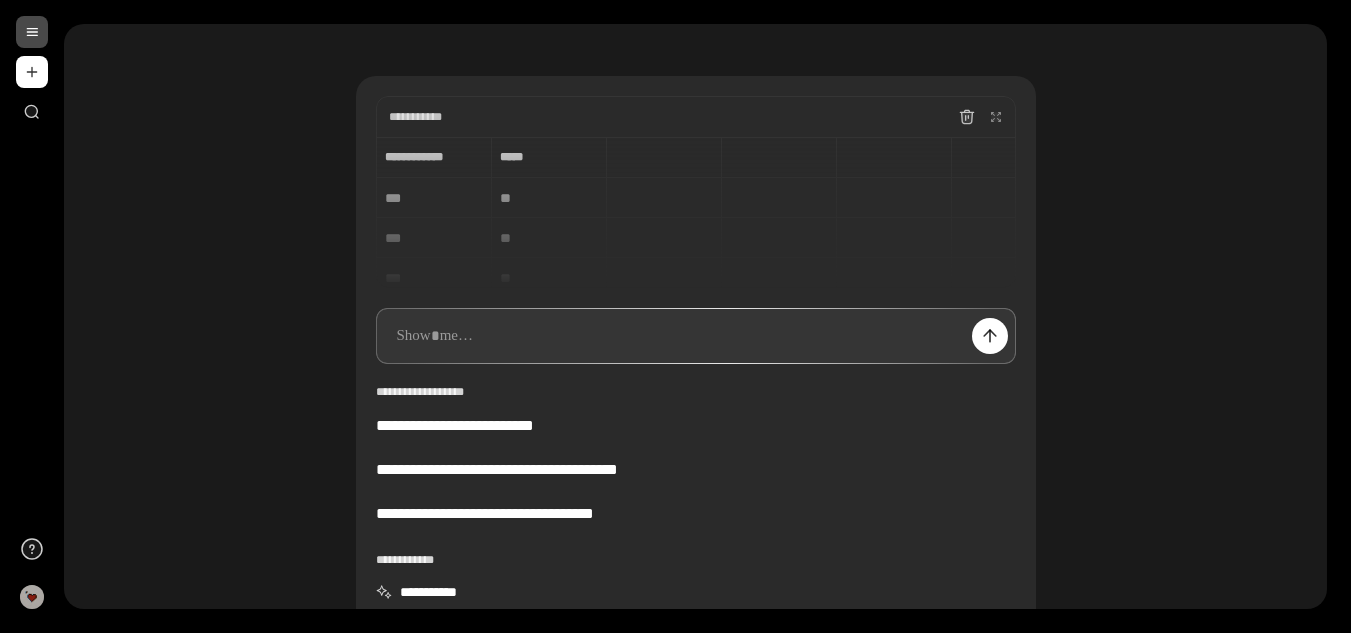 click at bounding box center [696, 336] 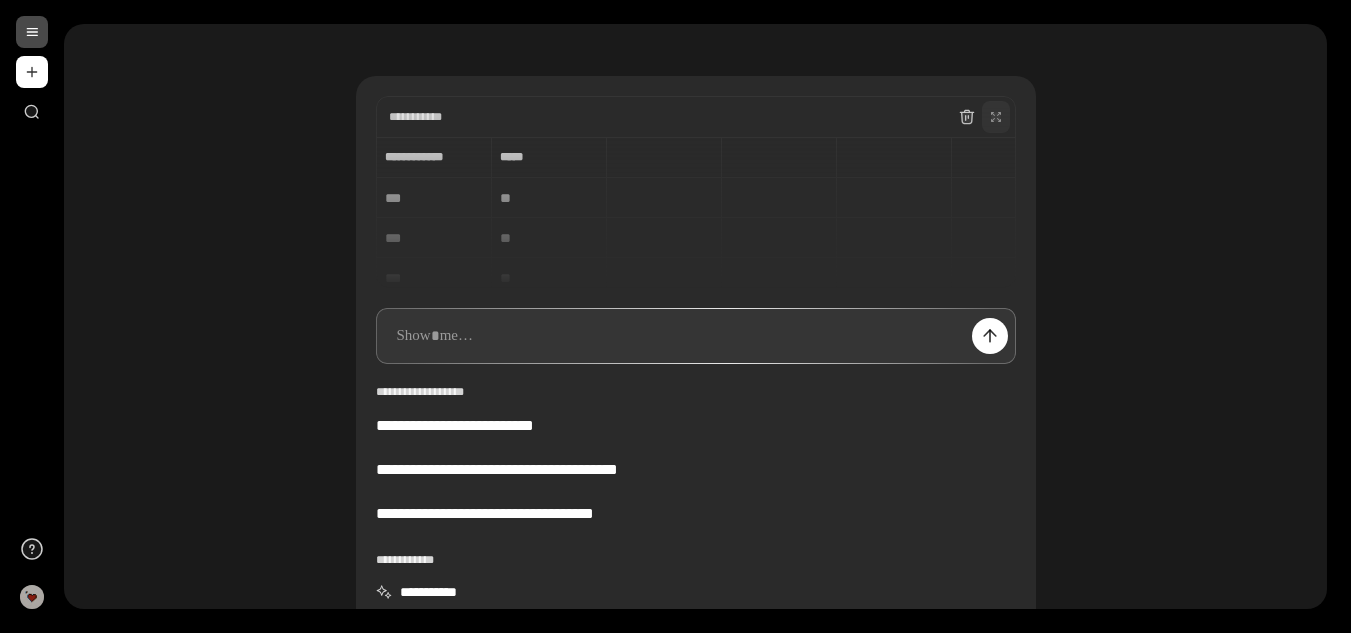 click 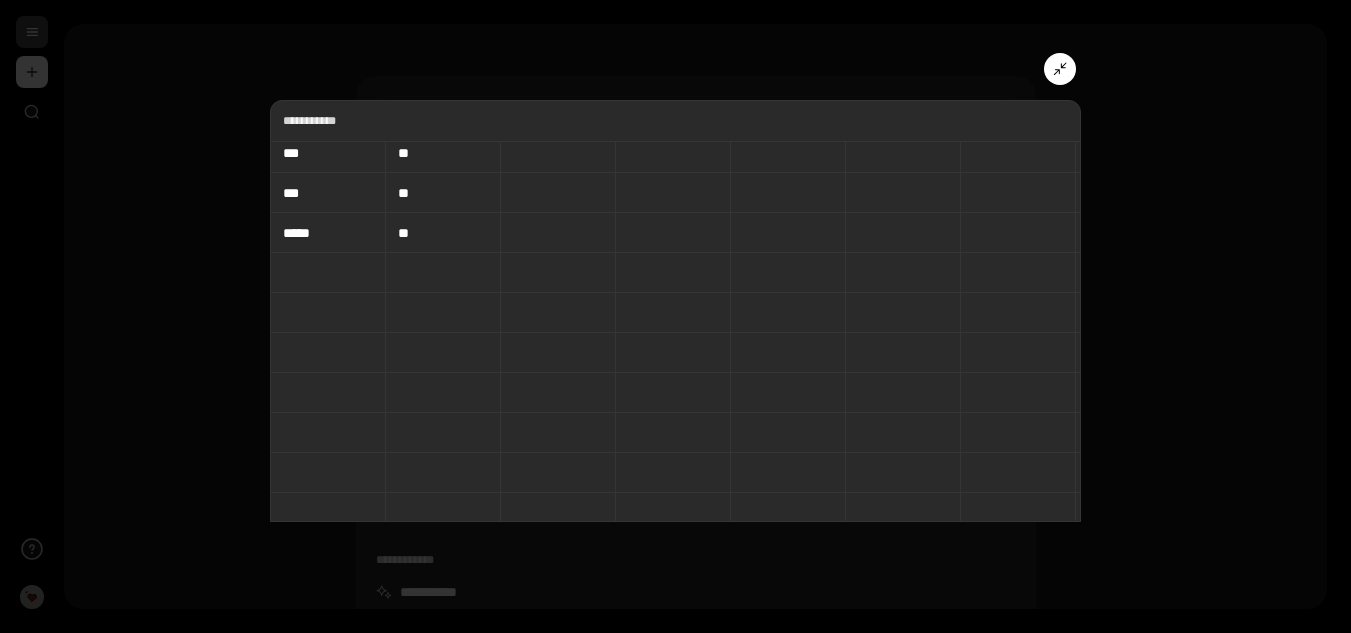 scroll, scrollTop: 733, scrollLeft: 0, axis: vertical 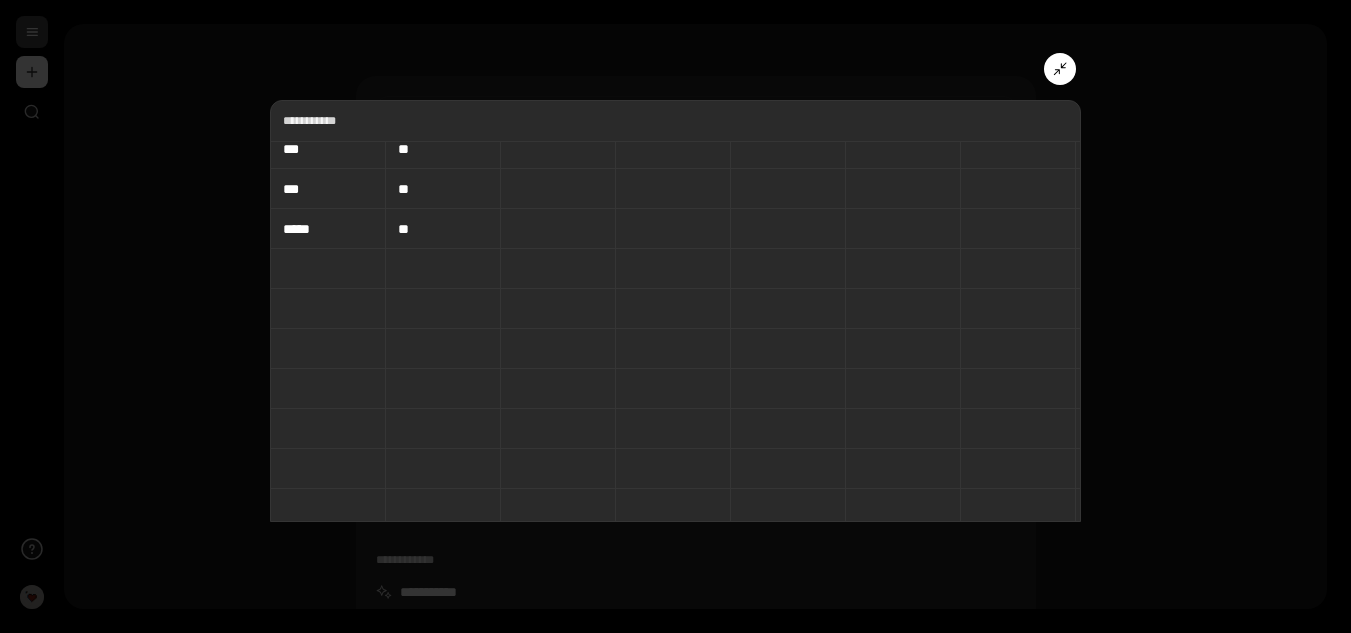 click at bounding box center [675, 316] 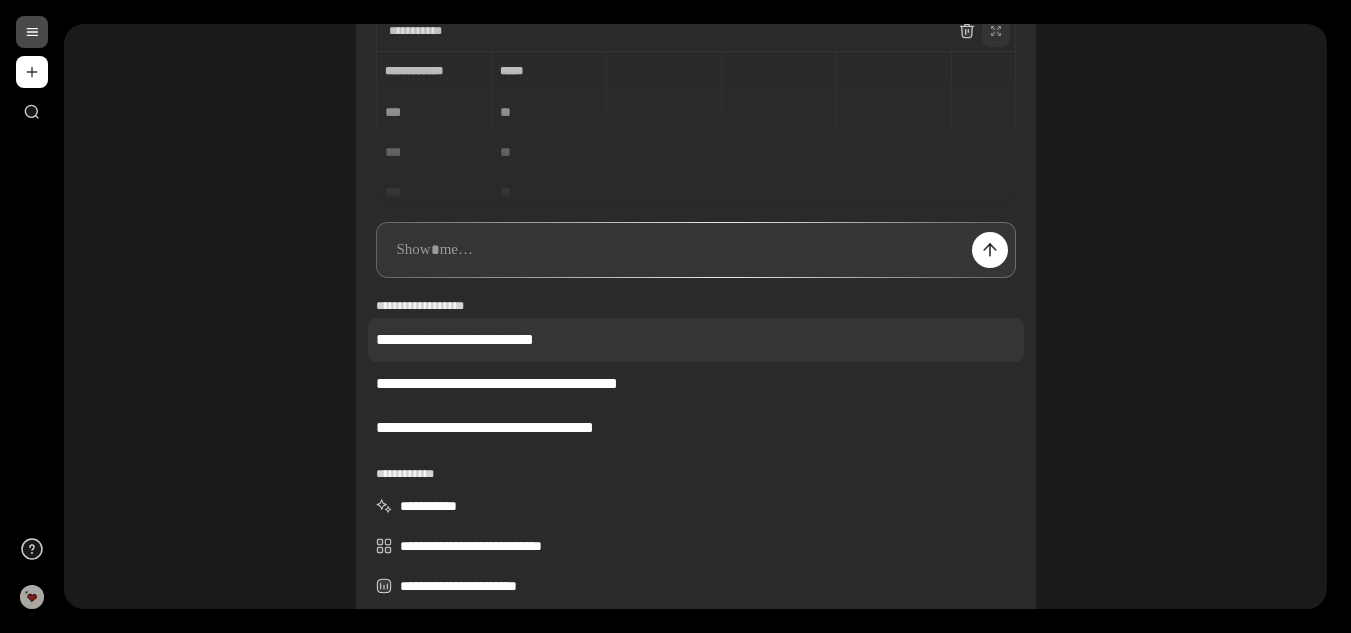 scroll, scrollTop: 167, scrollLeft: 0, axis: vertical 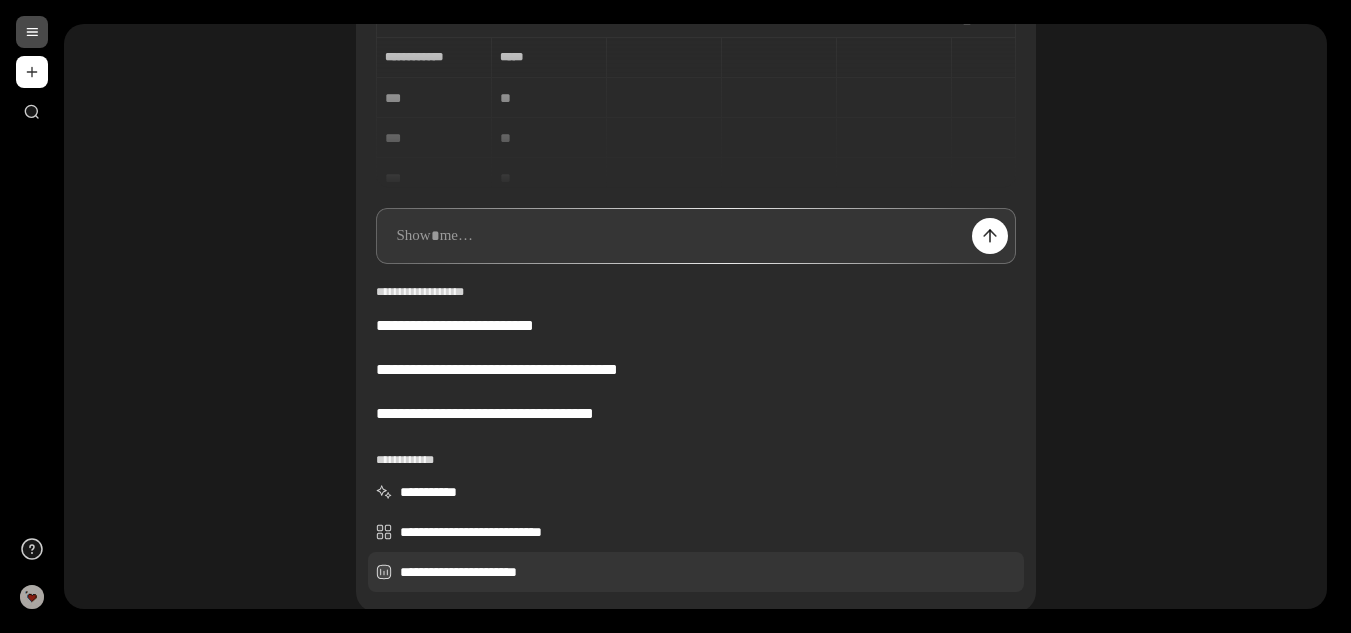 click on "**********" at bounding box center [696, 572] 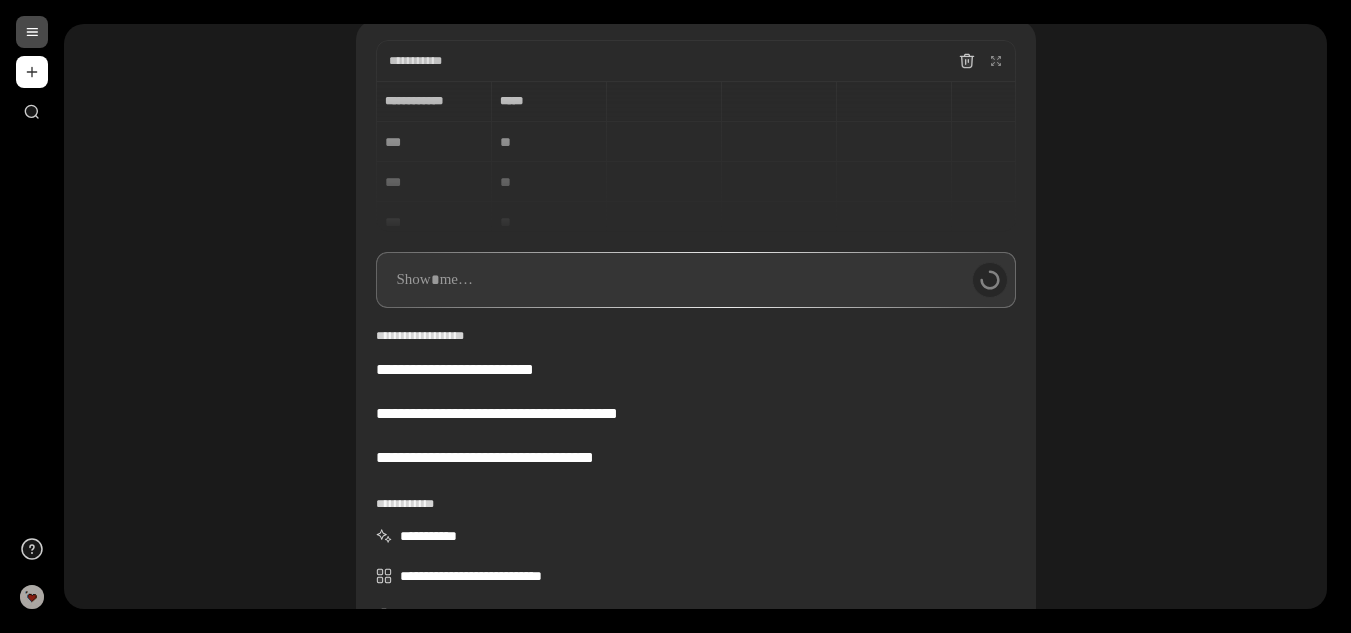 scroll, scrollTop: 16, scrollLeft: 0, axis: vertical 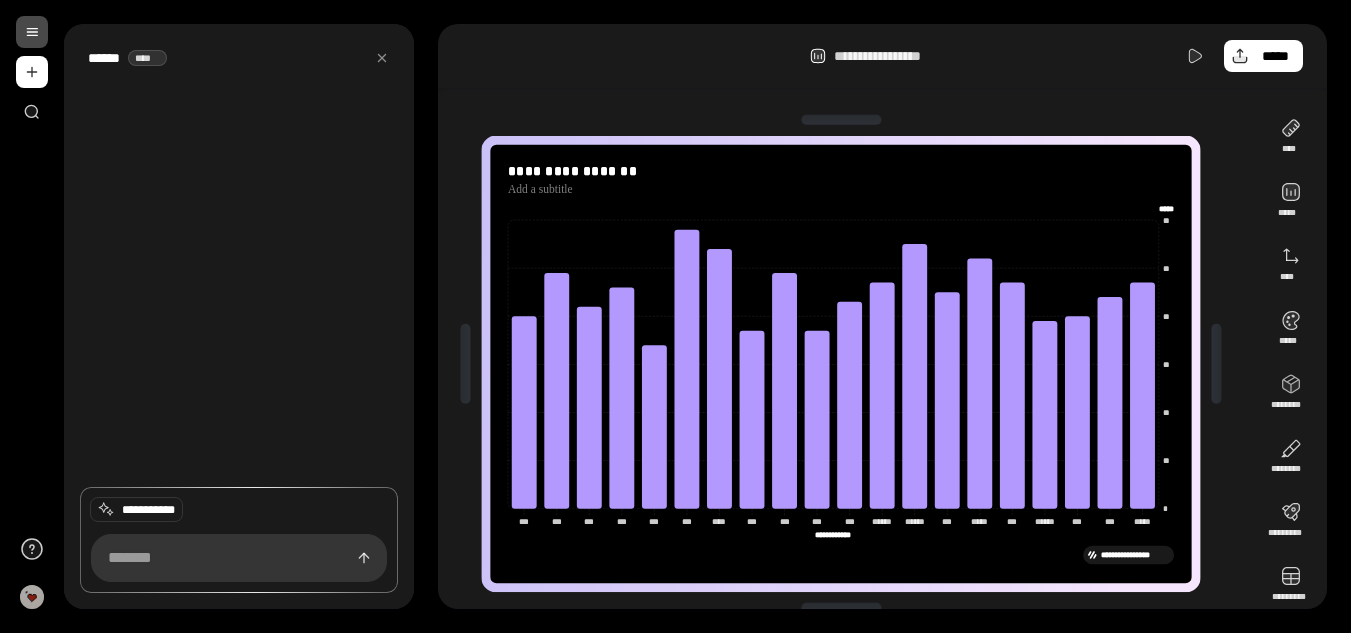 click on "**********" at bounding box center [848, 364] 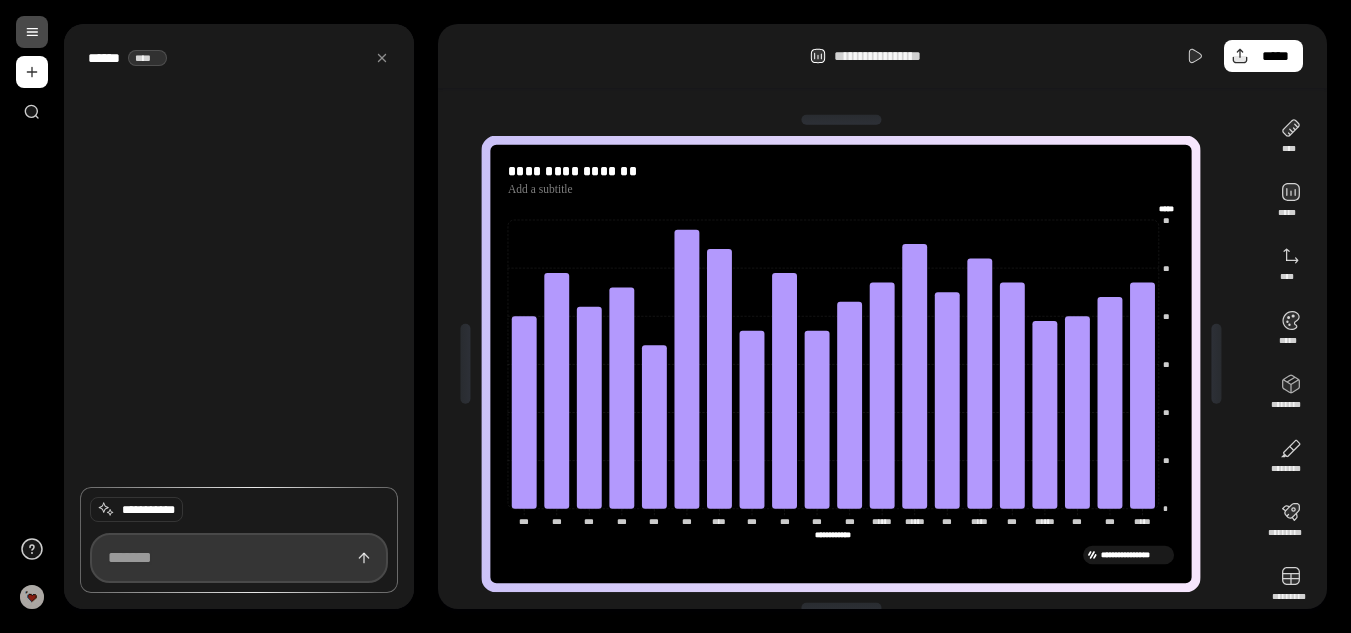 click at bounding box center (239, 558) 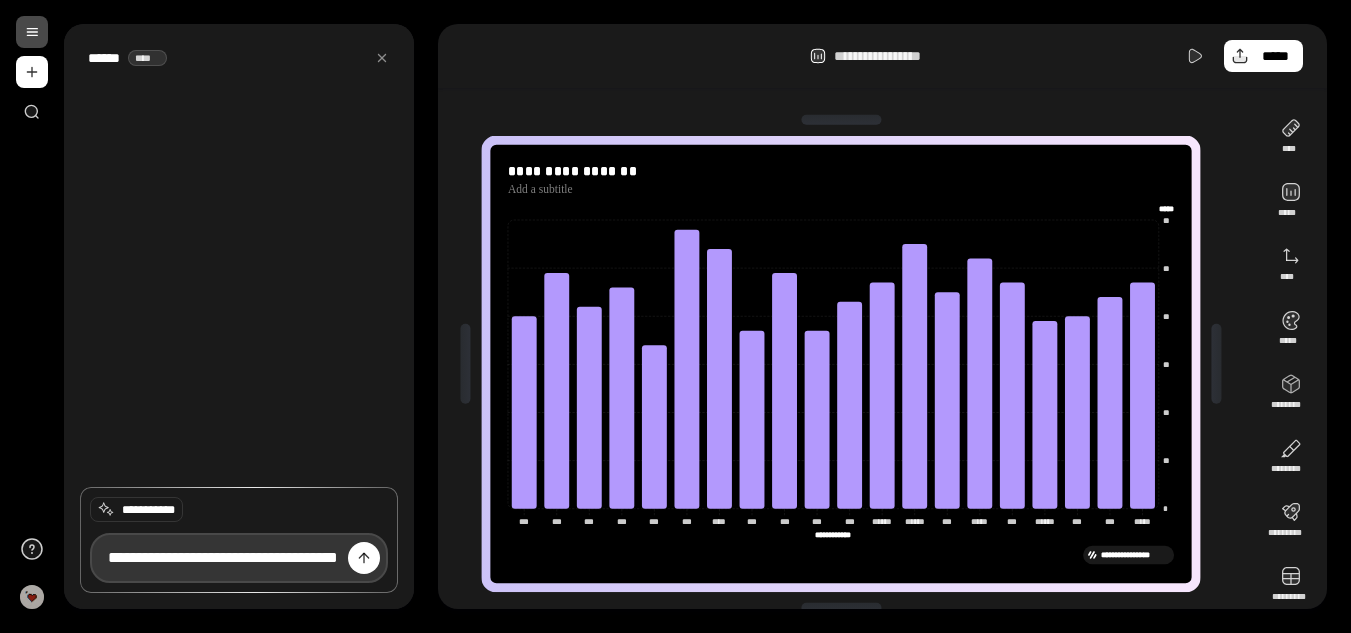 scroll, scrollTop: 0, scrollLeft: 65, axis: horizontal 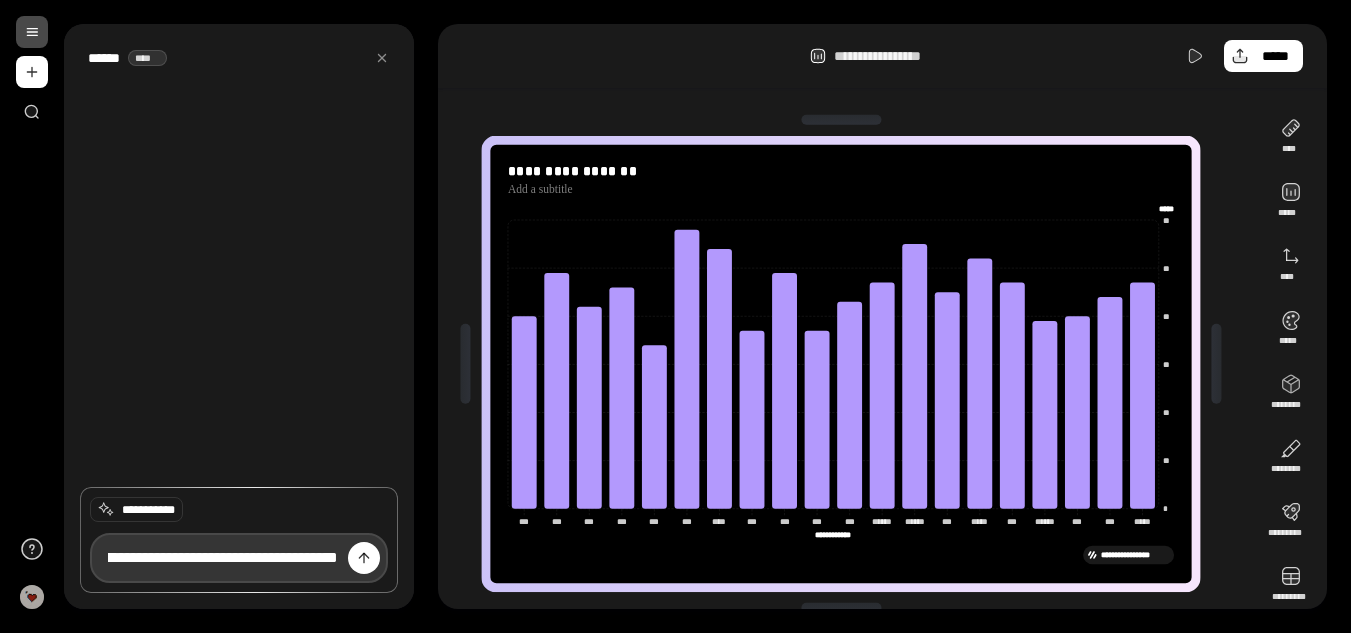 type on "**********" 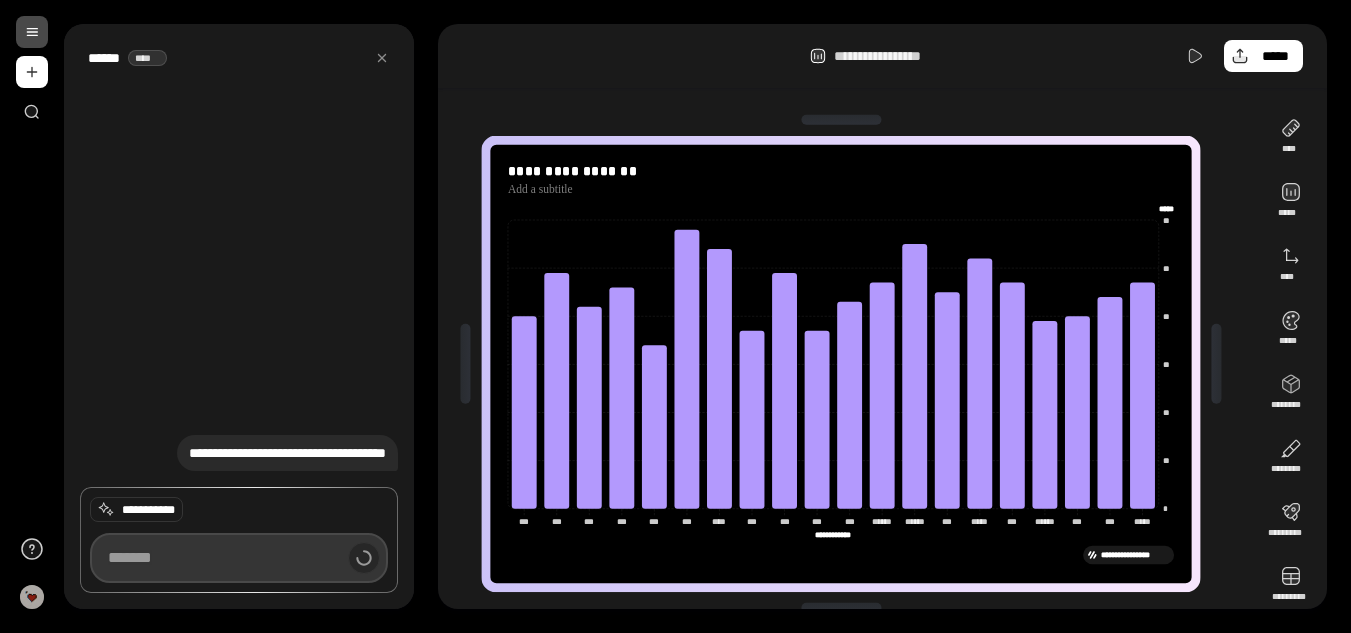 scroll, scrollTop: 0, scrollLeft: 0, axis: both 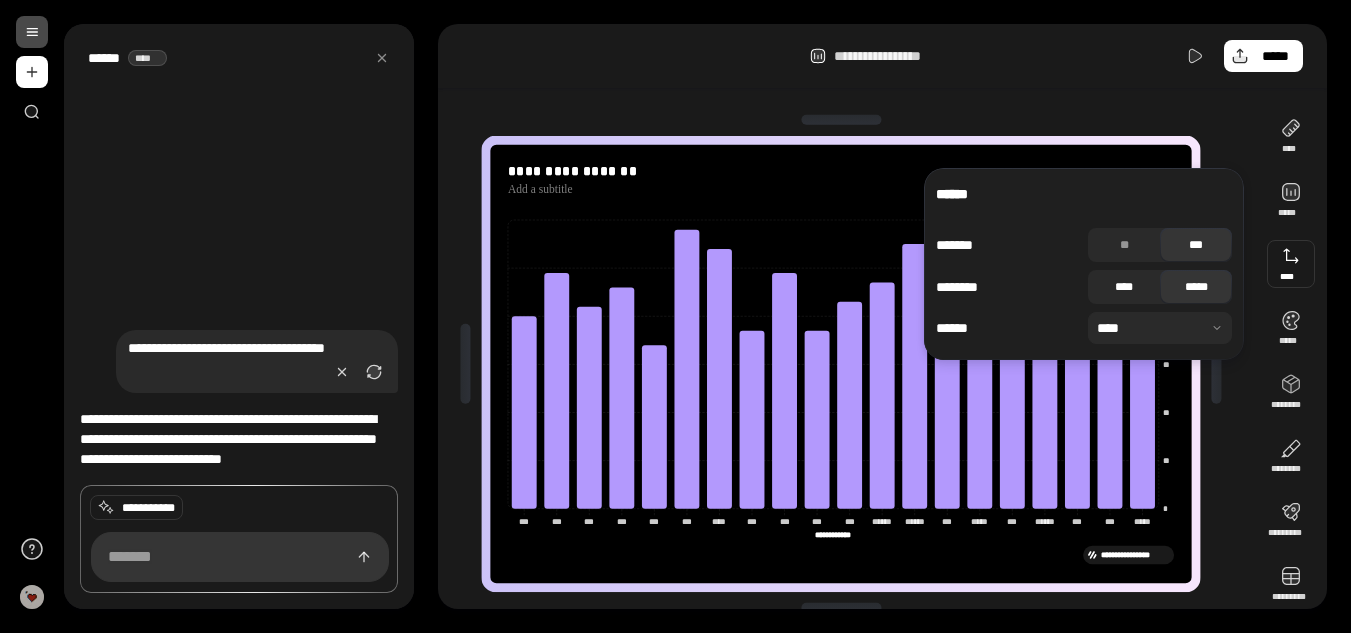 click on "****" at bounding box center (1124, 287) 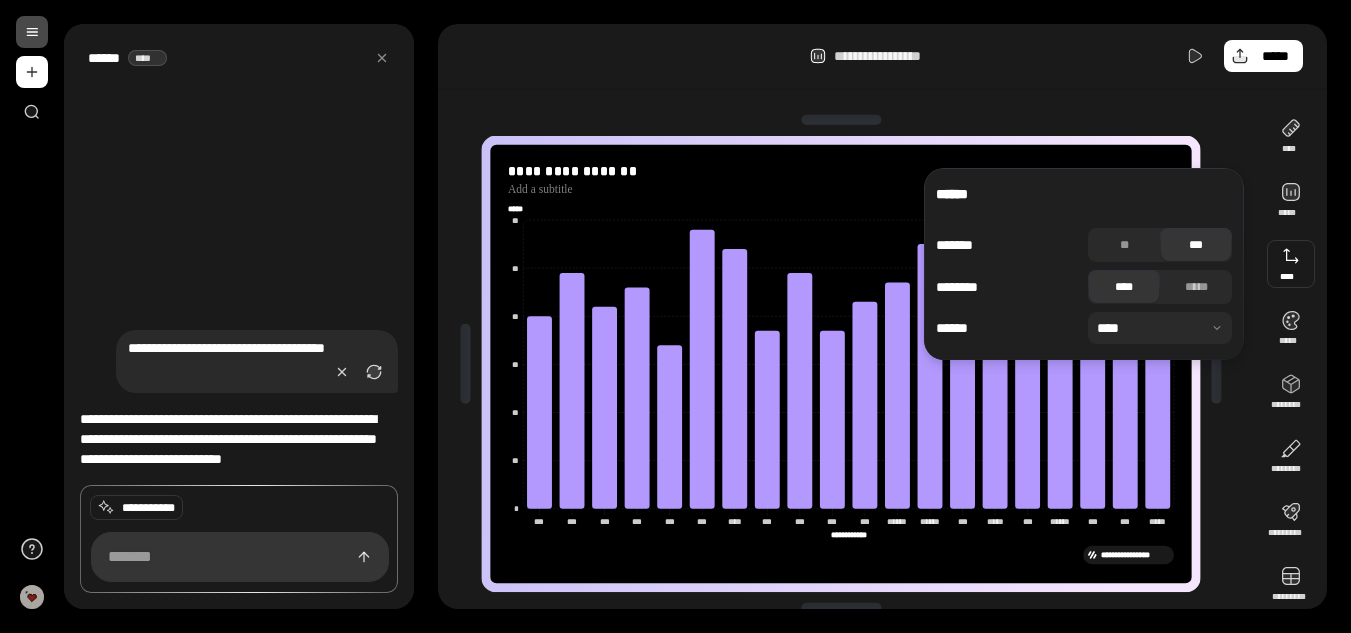 click on "**********" at bounding box center [841, 554] 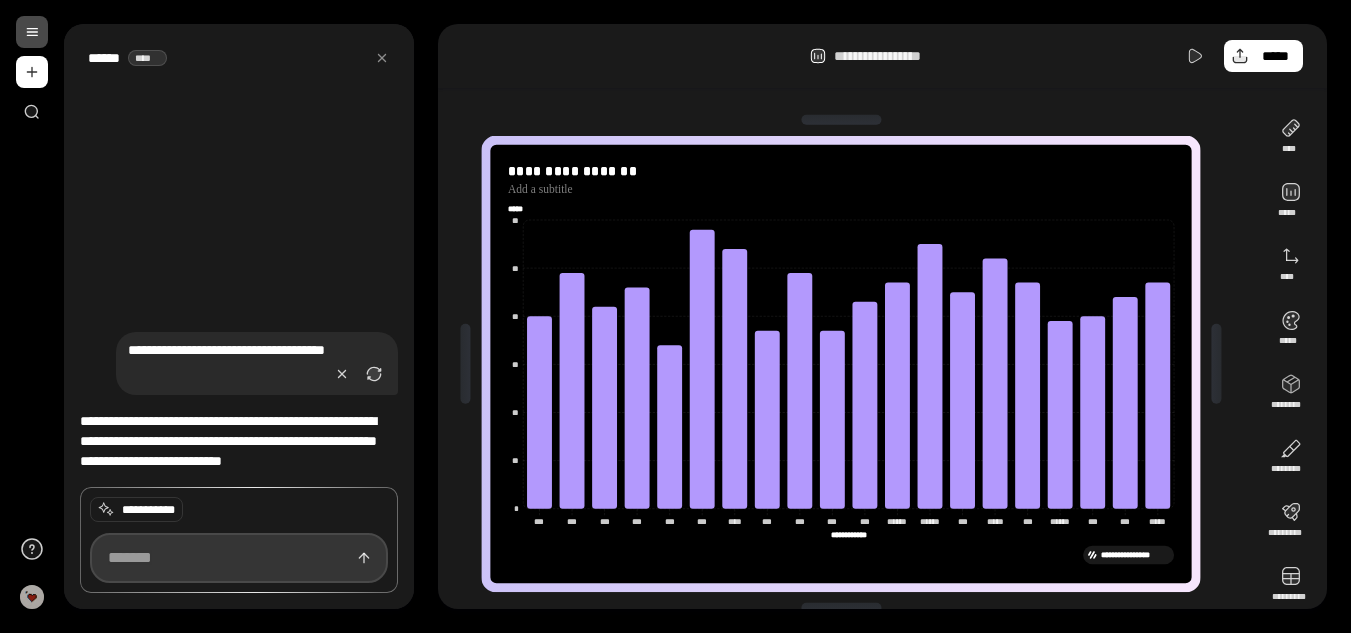 click at bounding box center (239, 558) 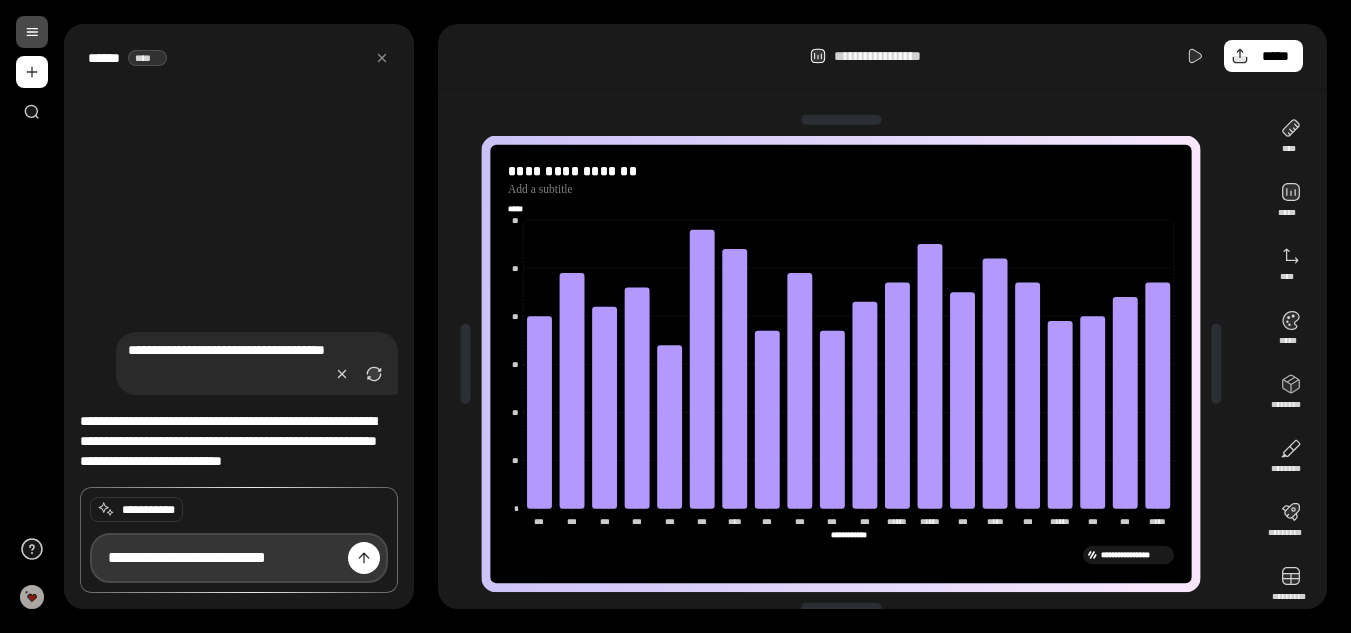 type on "**********" 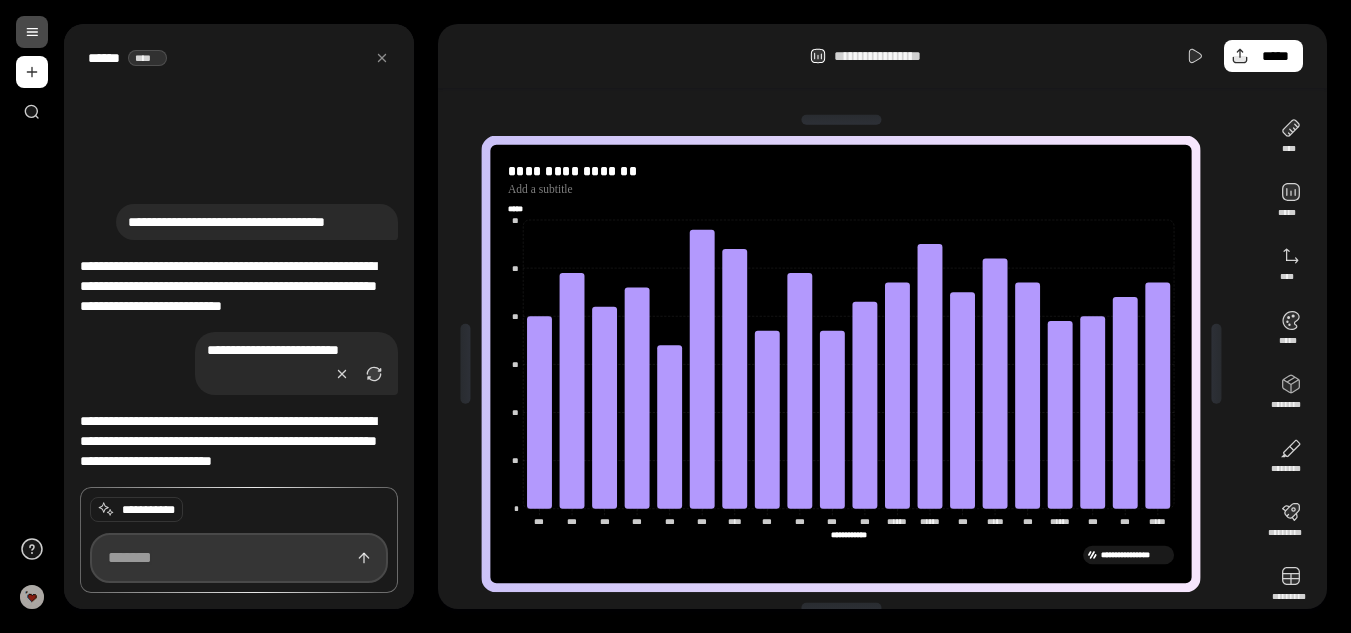 scroll, scrollTop: 0, scrollLeft: 0, axis: both 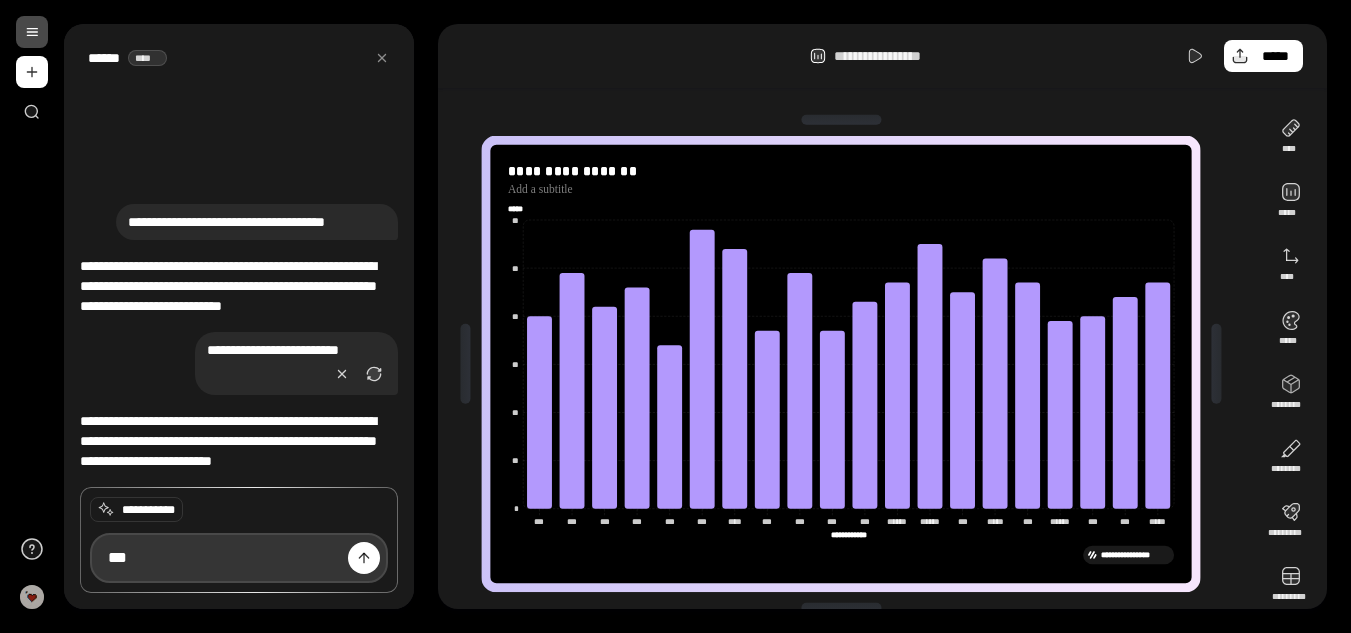 type on "***" 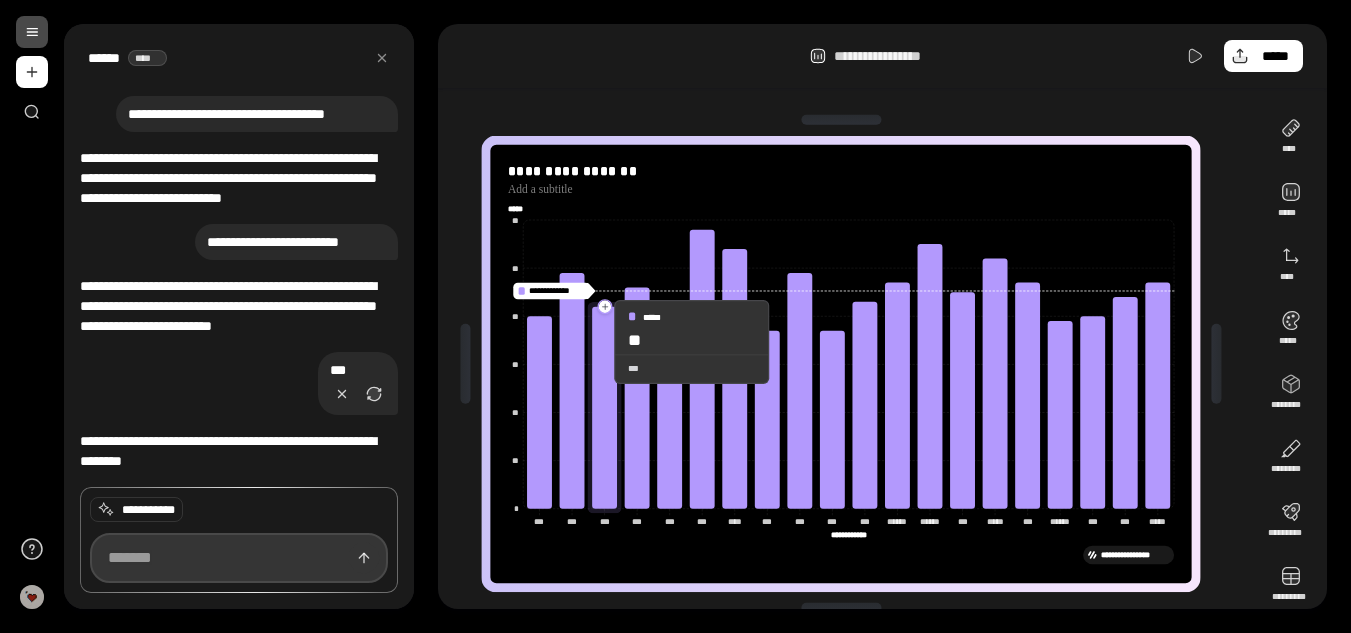 scroll, scrollTop: 0, scrollLeft: 0, axis: both 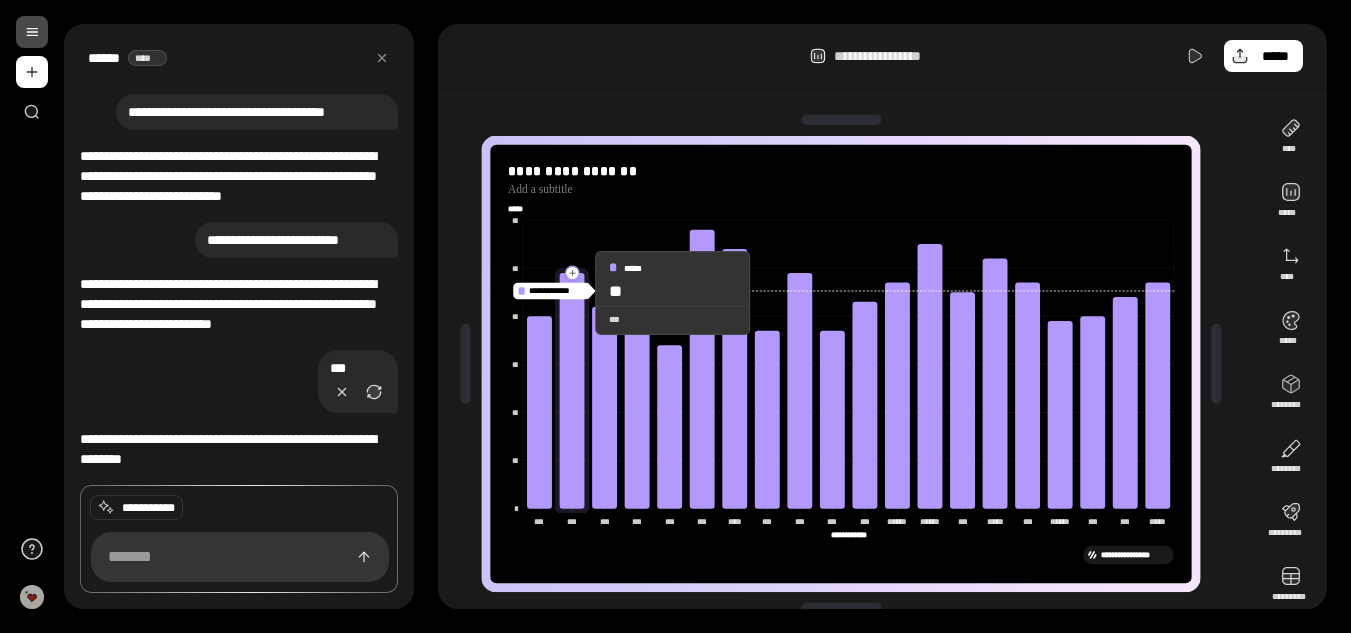 click 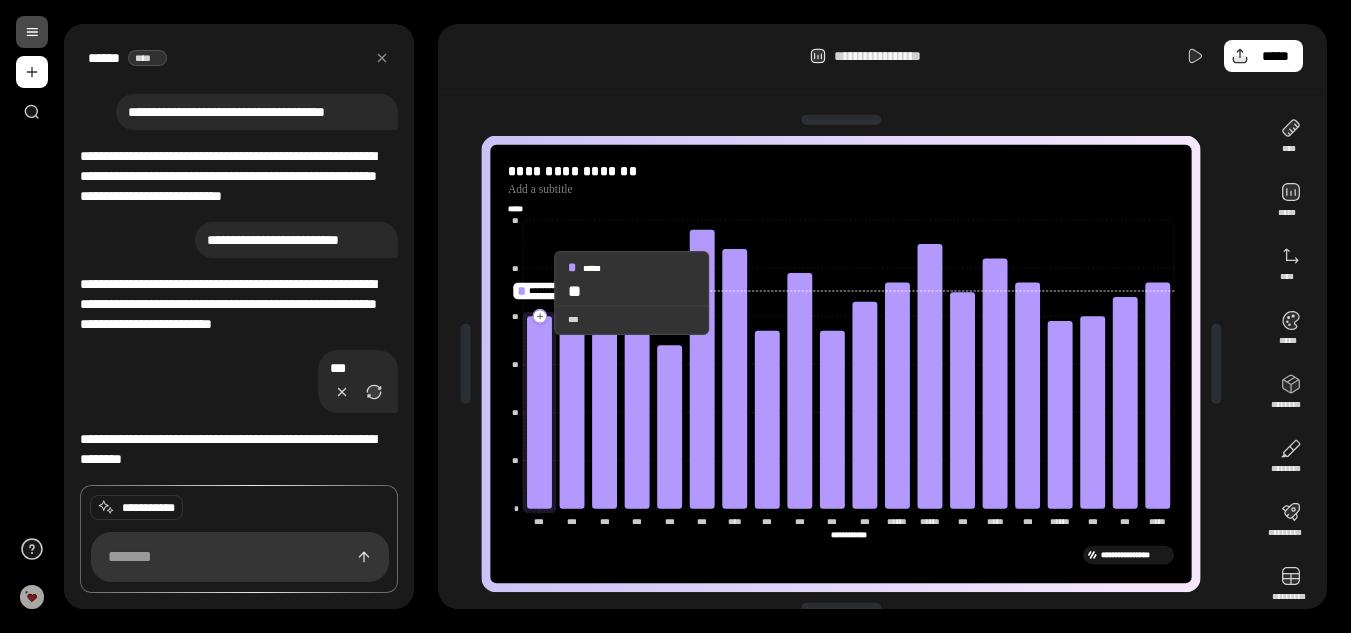 click 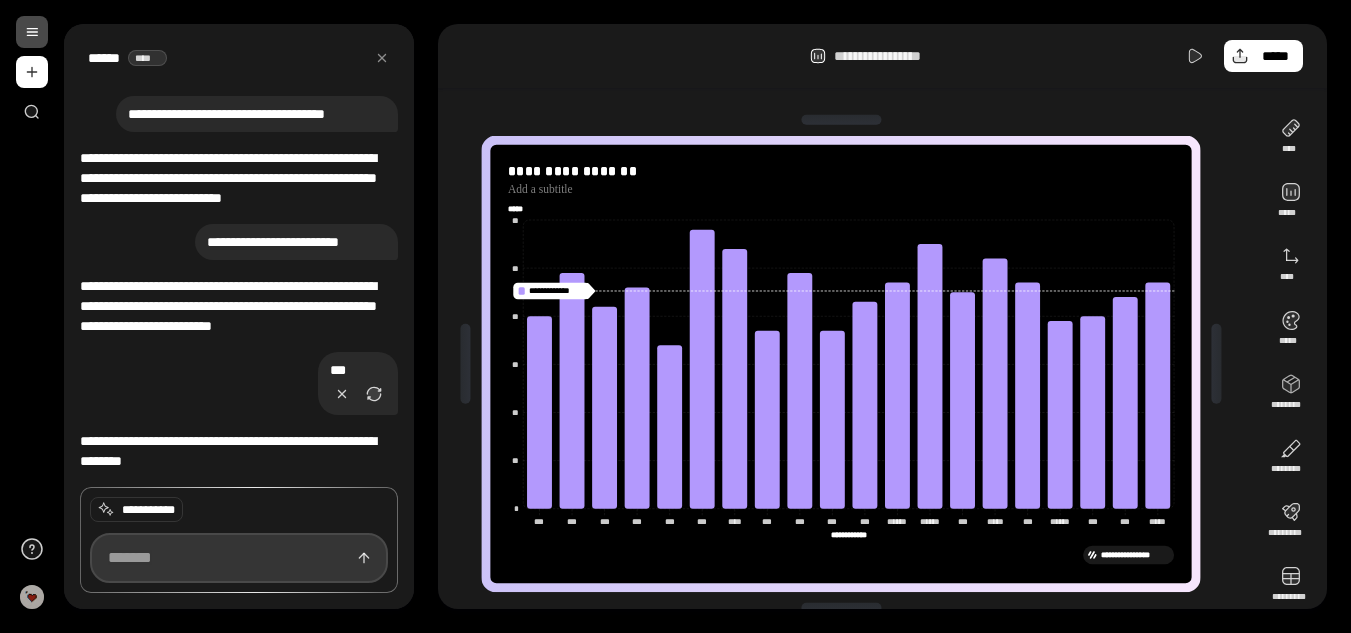 click at bounding box center (239, 558) 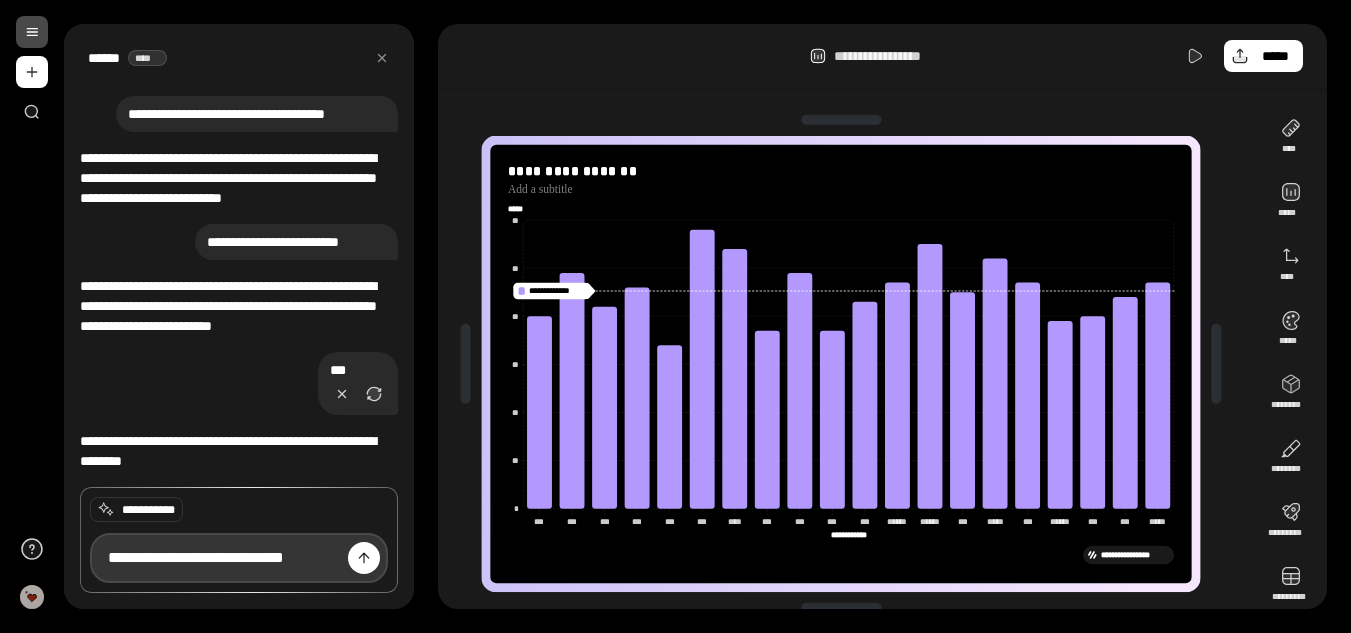 type on "**********" 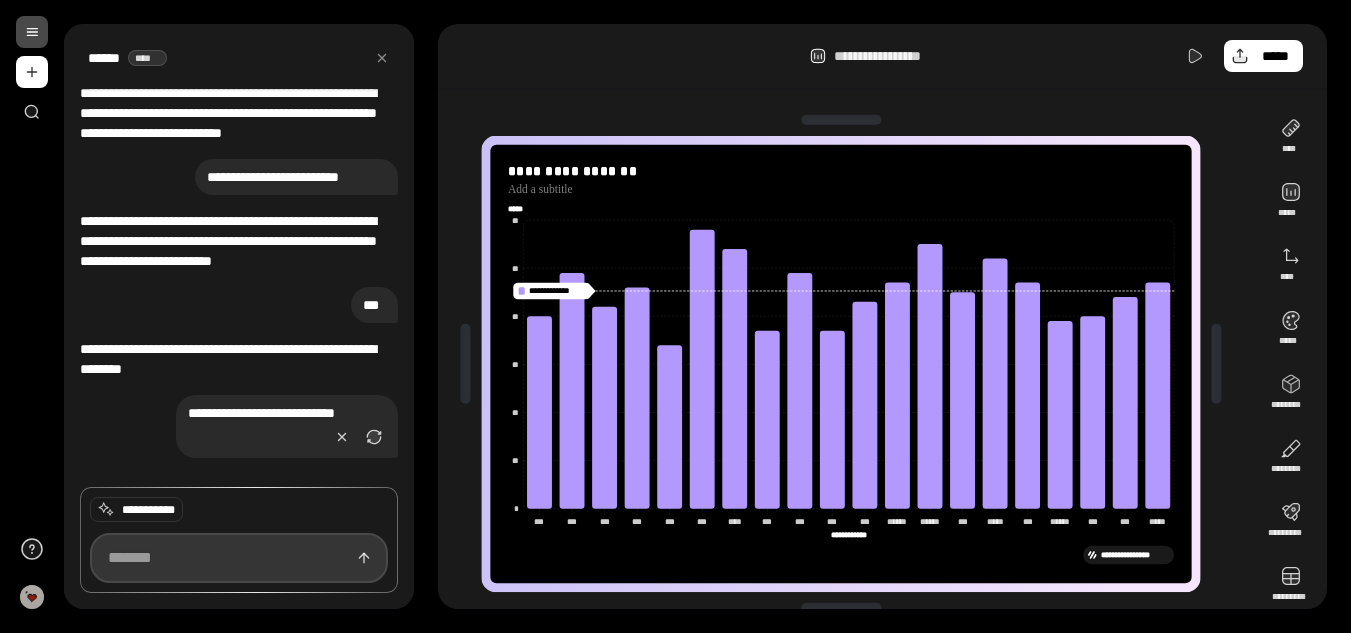 scroll, scrollTop: 151, scrollLeft: 0, axis: vertical 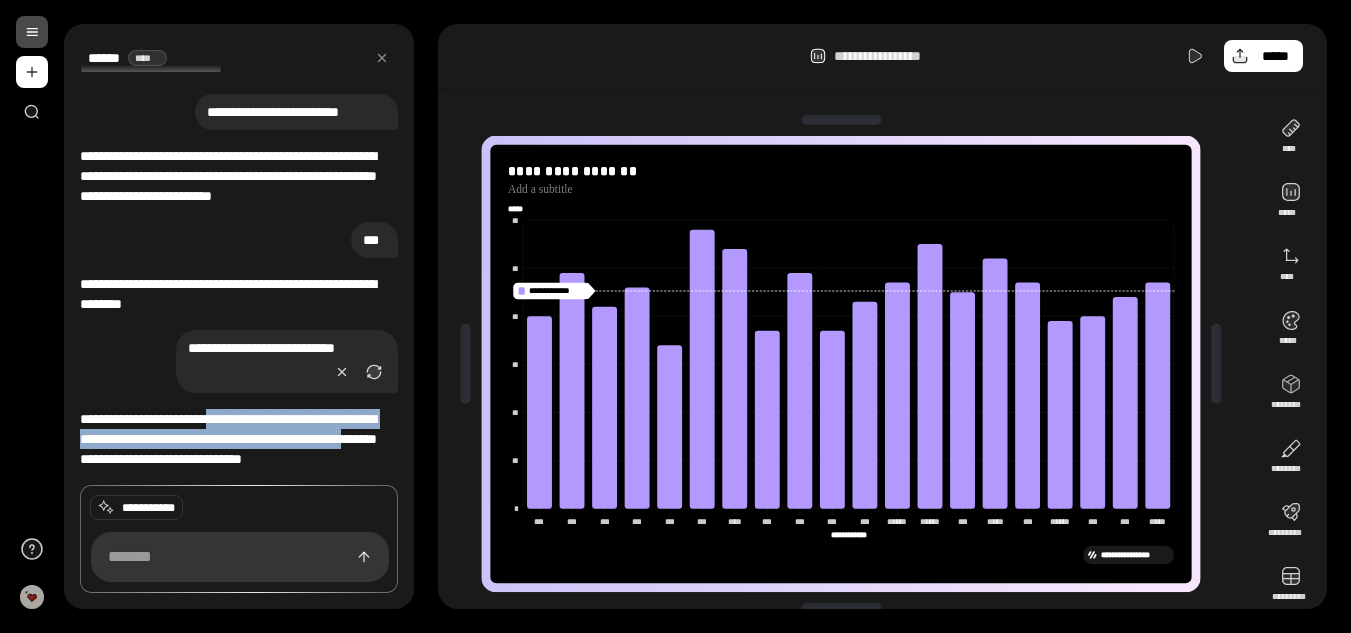 drag, startPoint x: 245, startPoint y: 410, endPoint x: 255, endPoint y: 437, distance: 28.79236 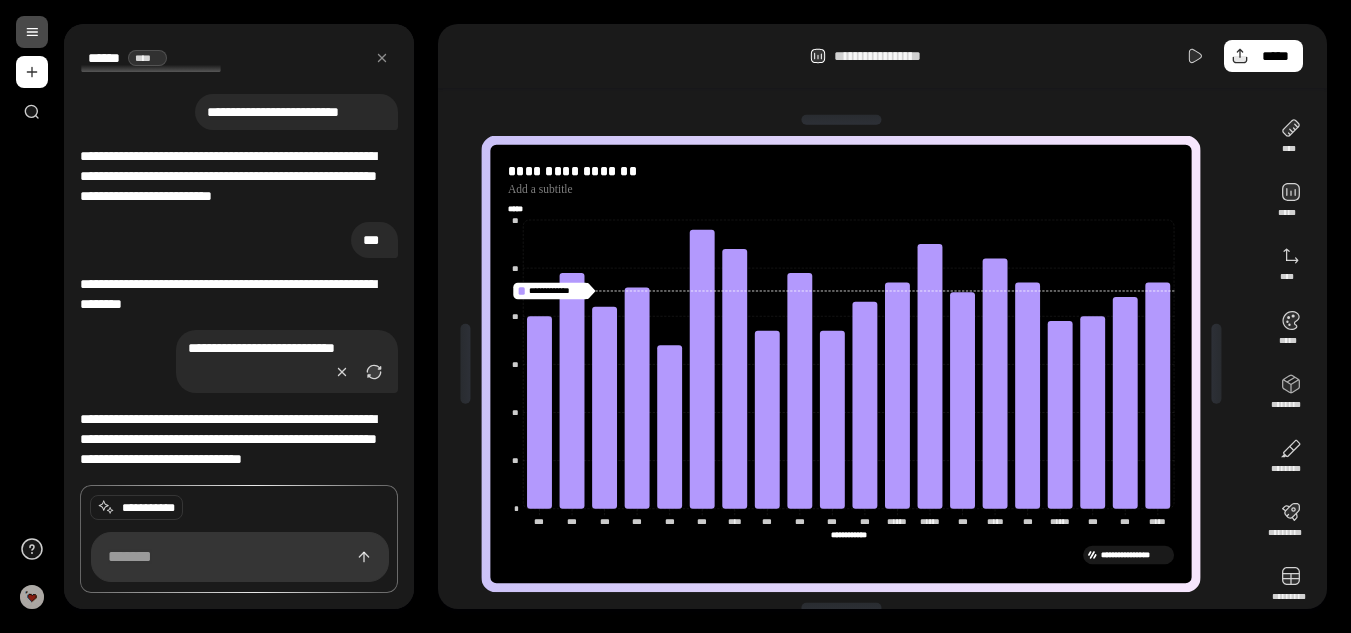 scroll, scrollTop: 0, scrollLeft: 0, axis: both 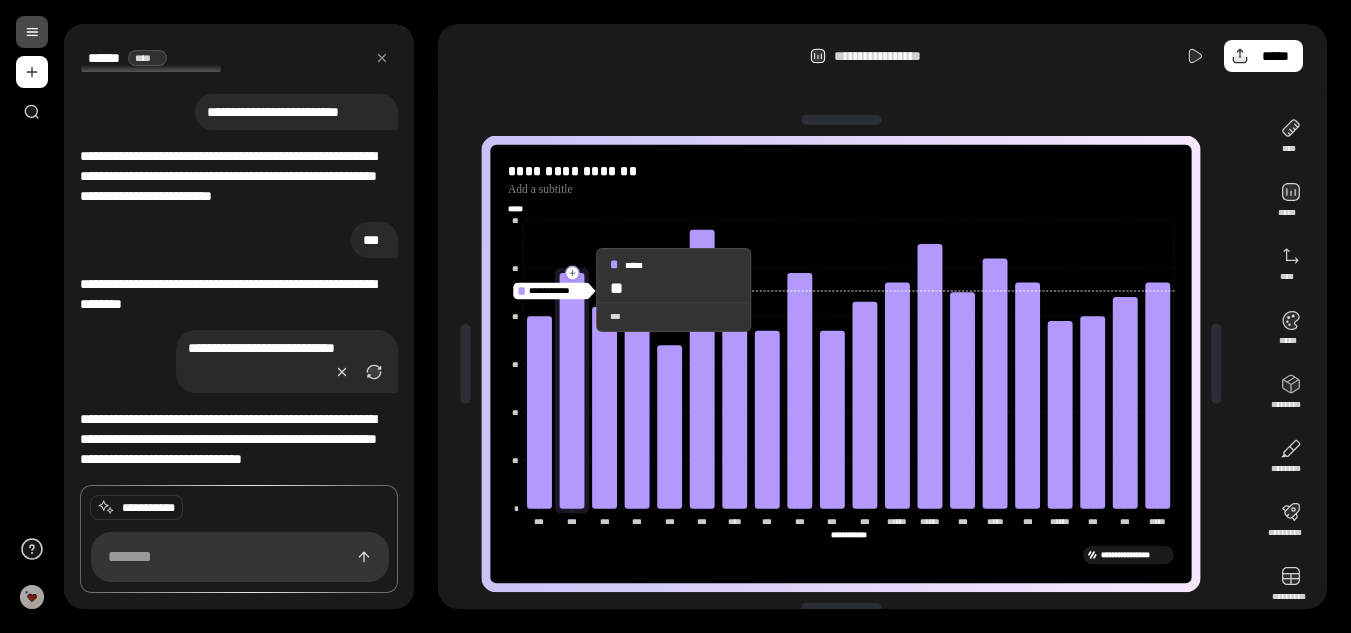 click 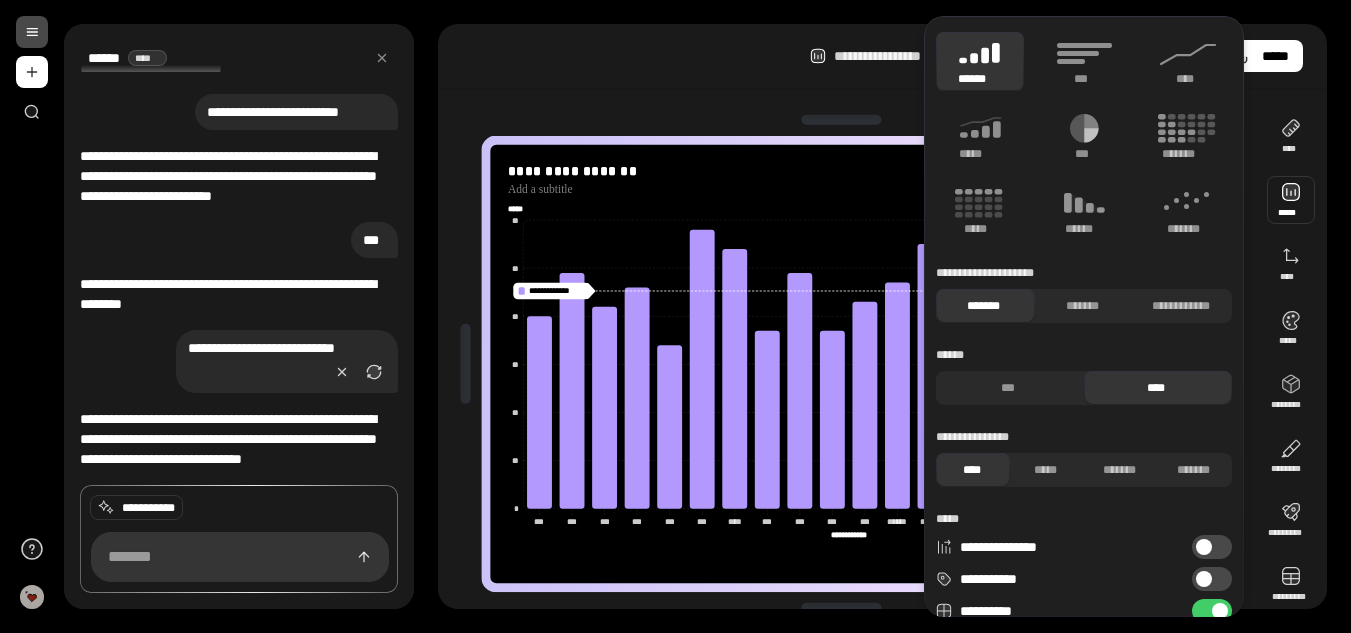 click at bounding box center [1291, 200] 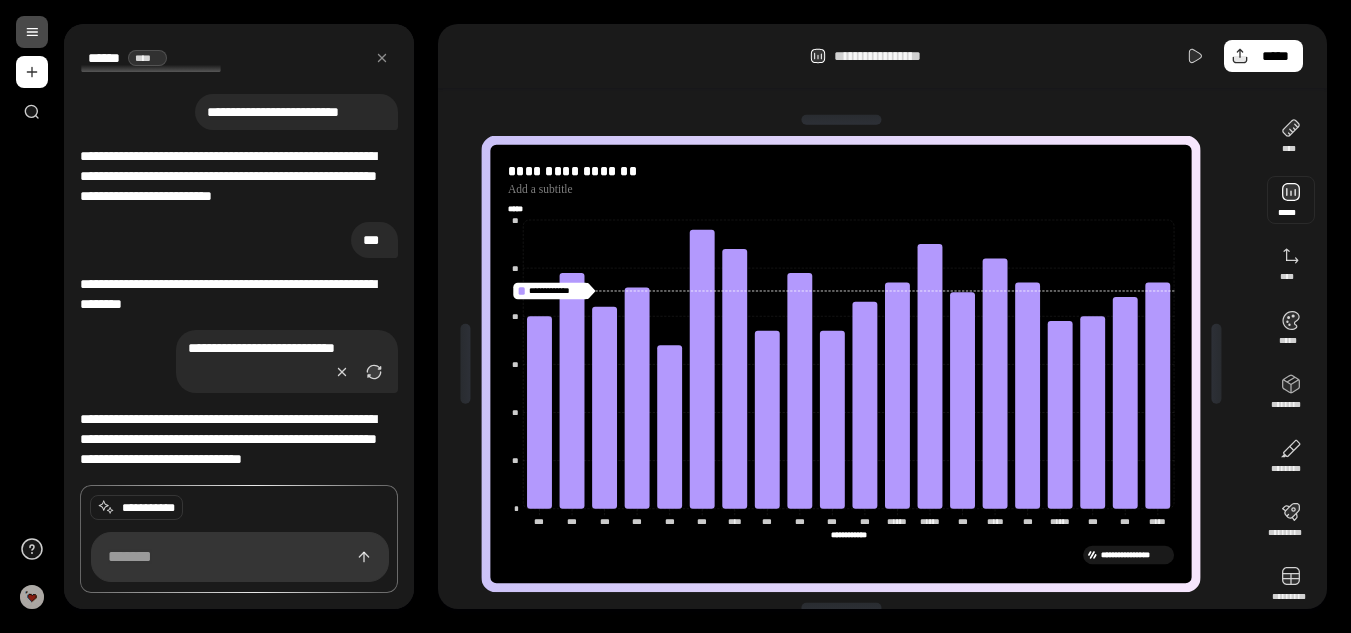 click at bounding box center [1291, 200] 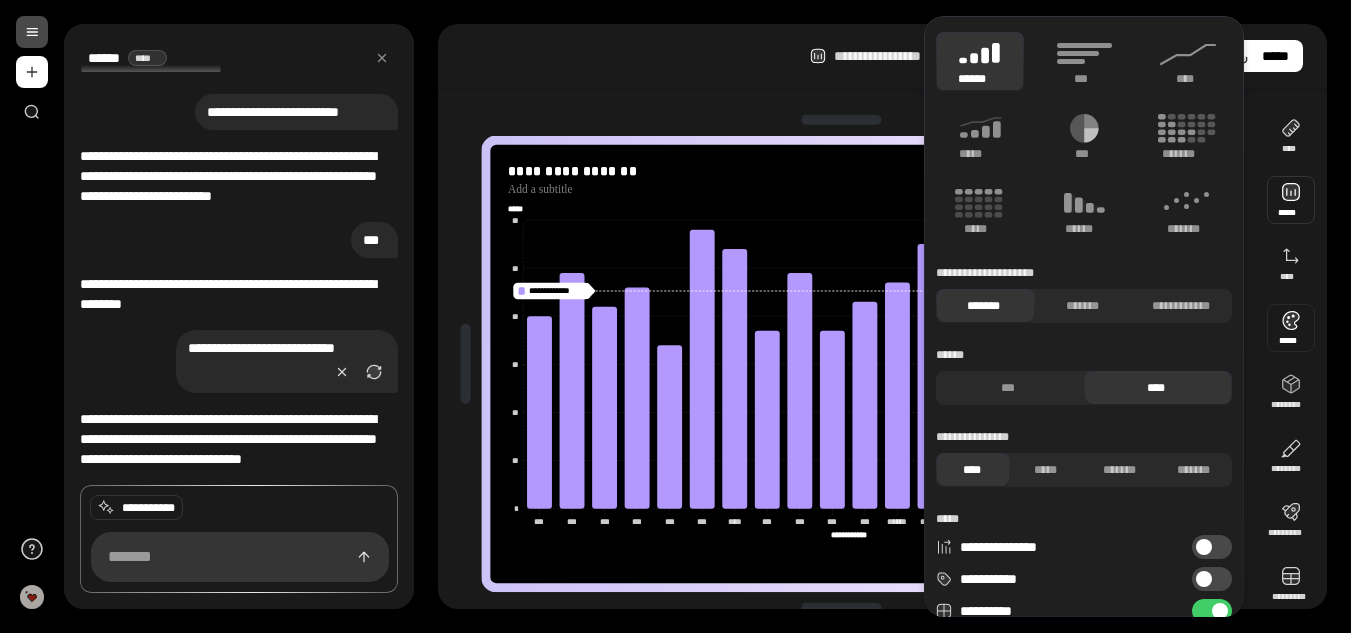 click at bounding box center (1291, 328) 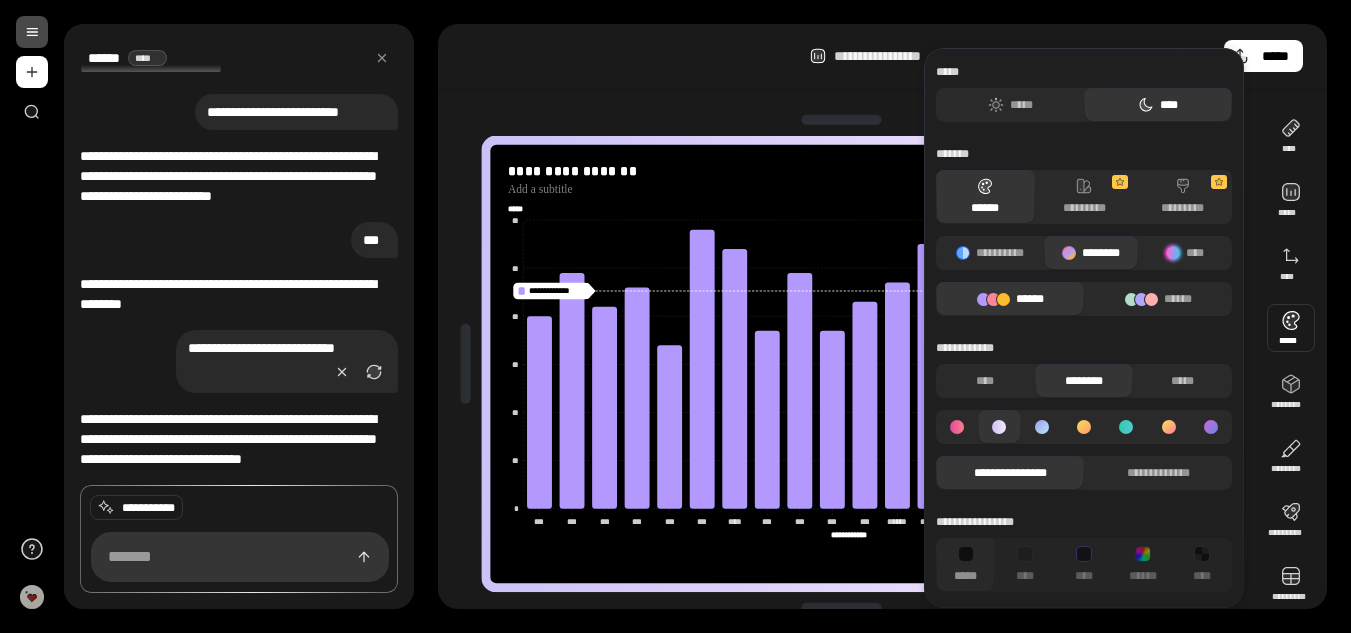 click at bounding box center (1291, 328) 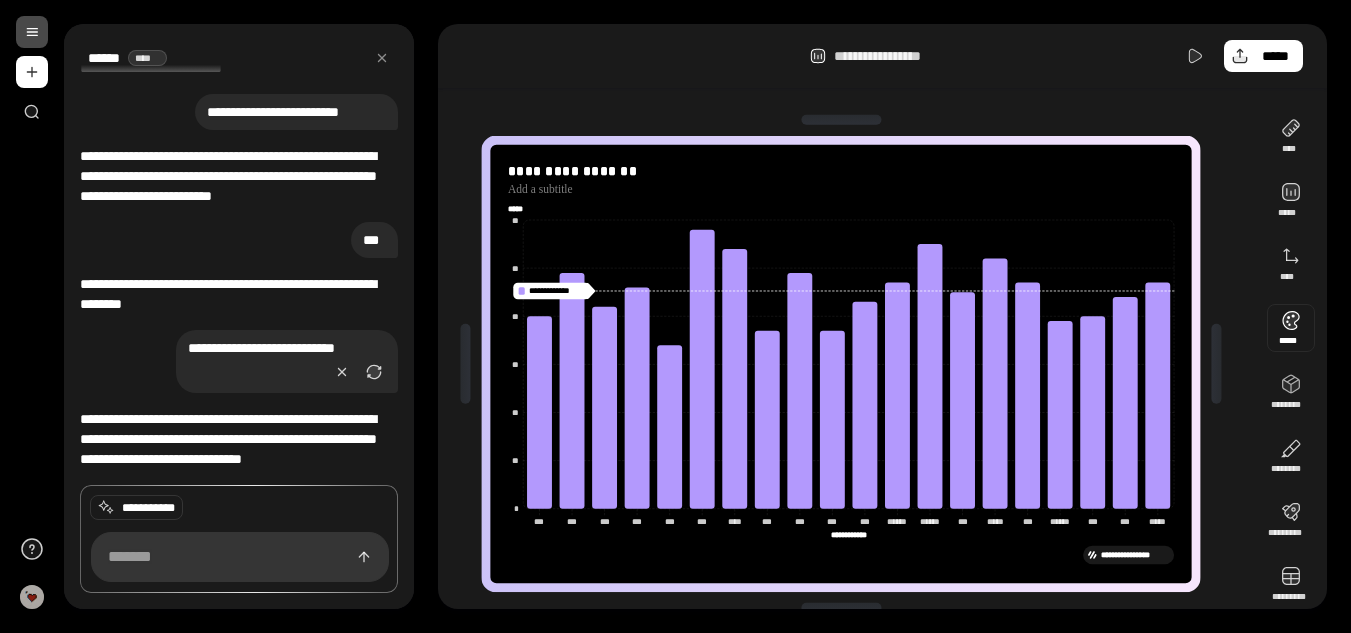 click at bounding box center [1291, 328] 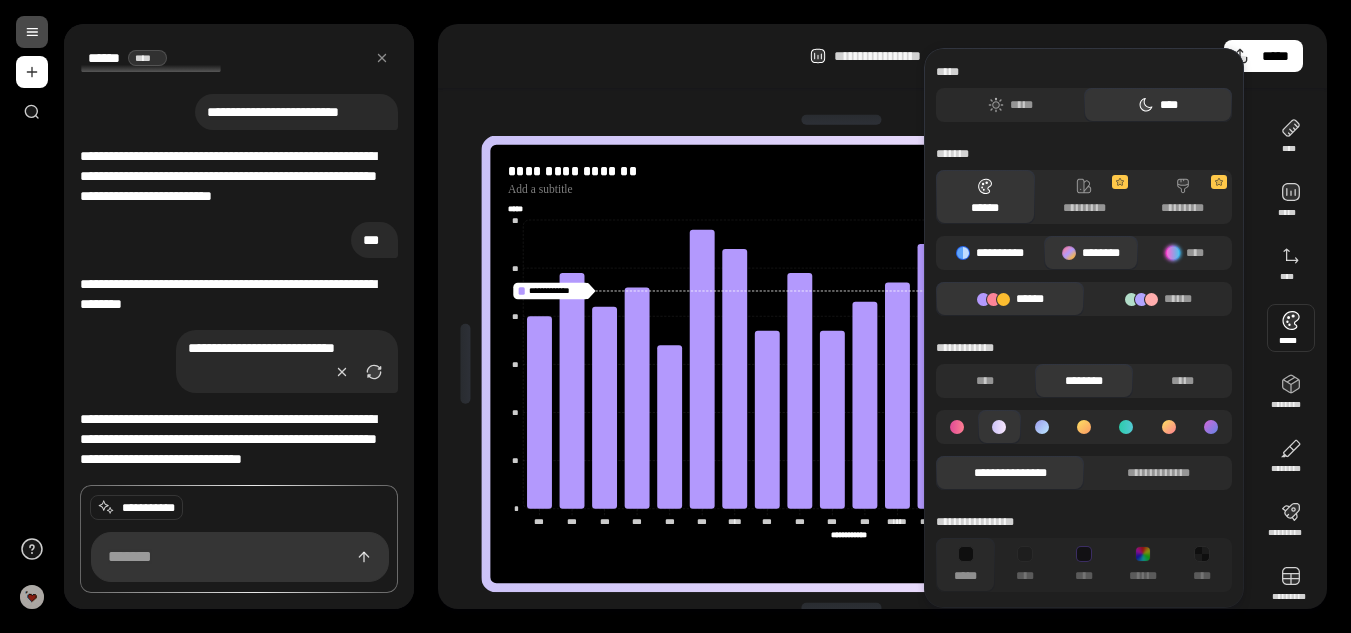 click on "**********" at bounding box center (990, 253) 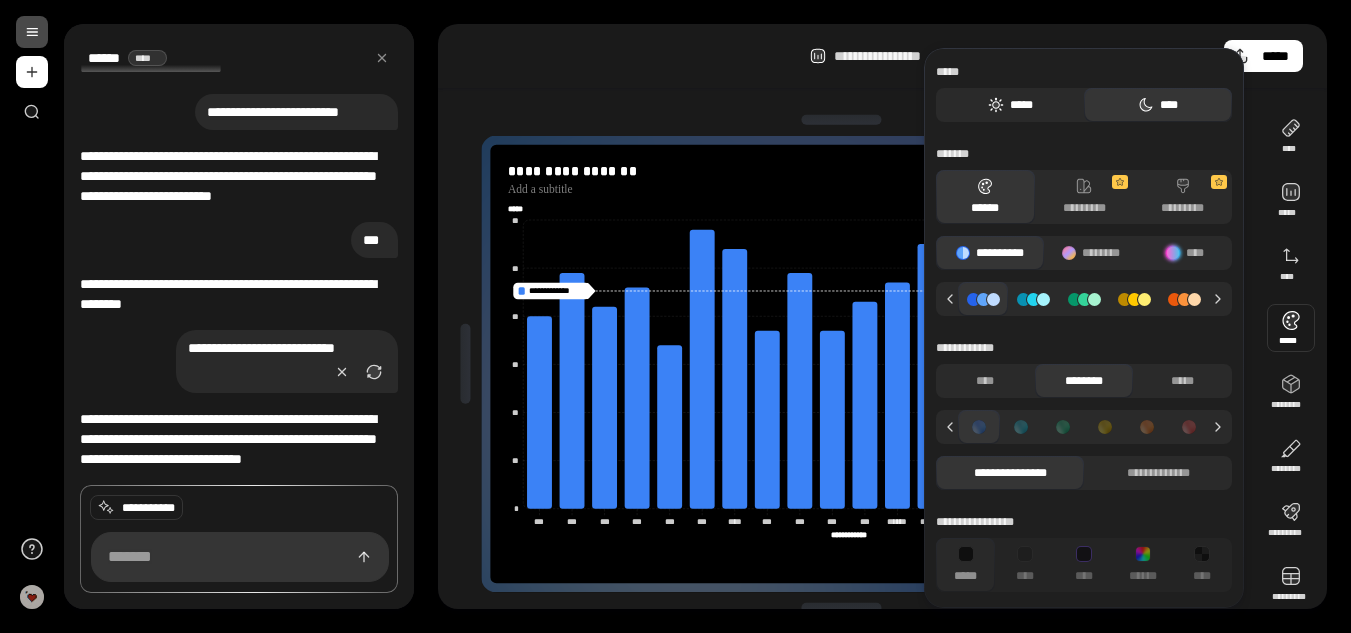 click on "*****" at bounding box center [1010, 105] 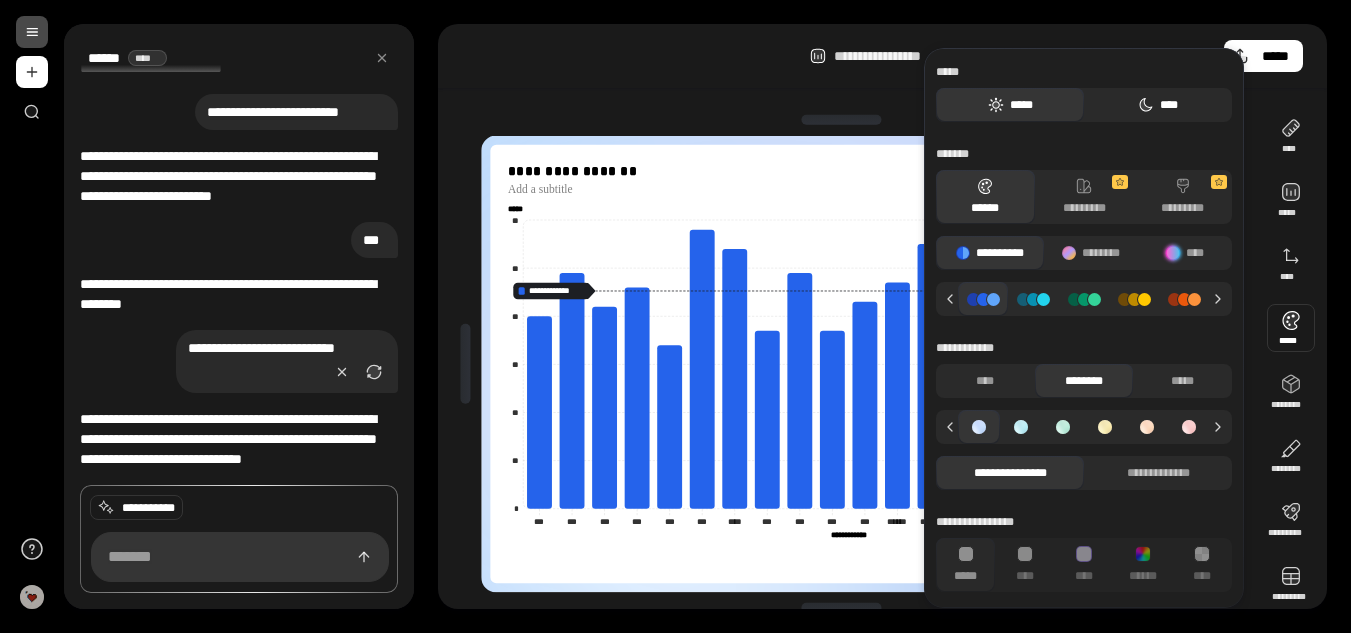 click on "****" at bounding box center (1158, 105) 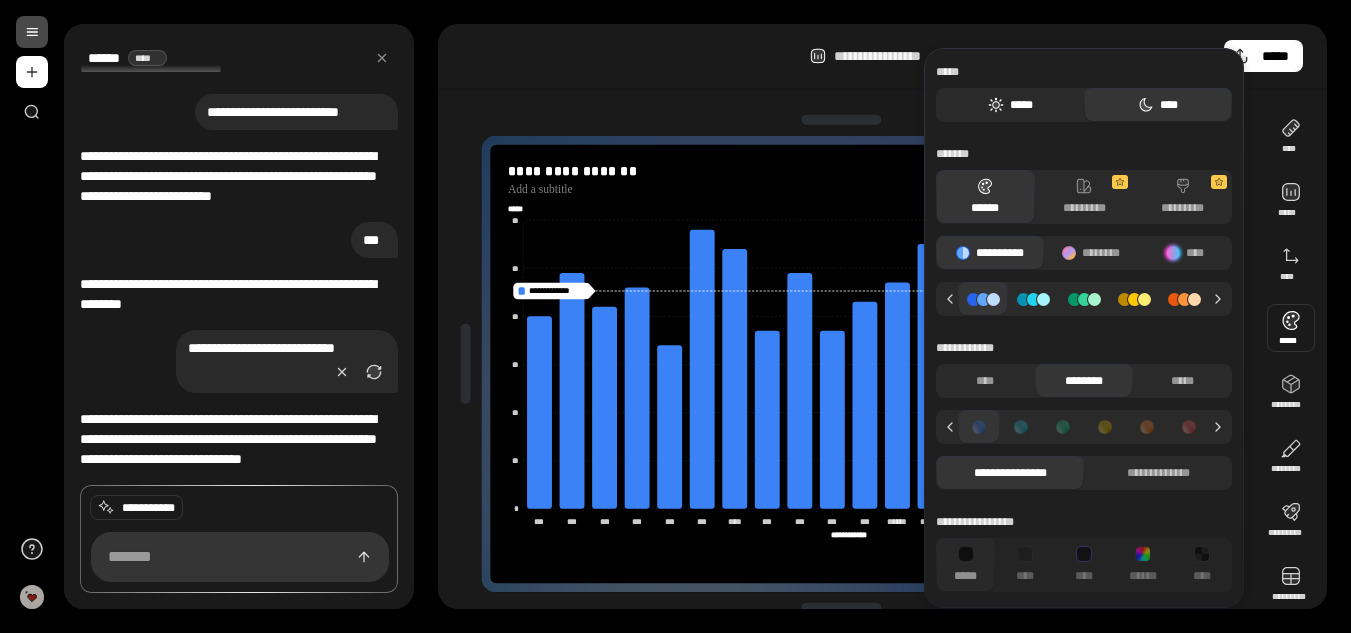 click on "*****" at bounding box center [1010, 105] 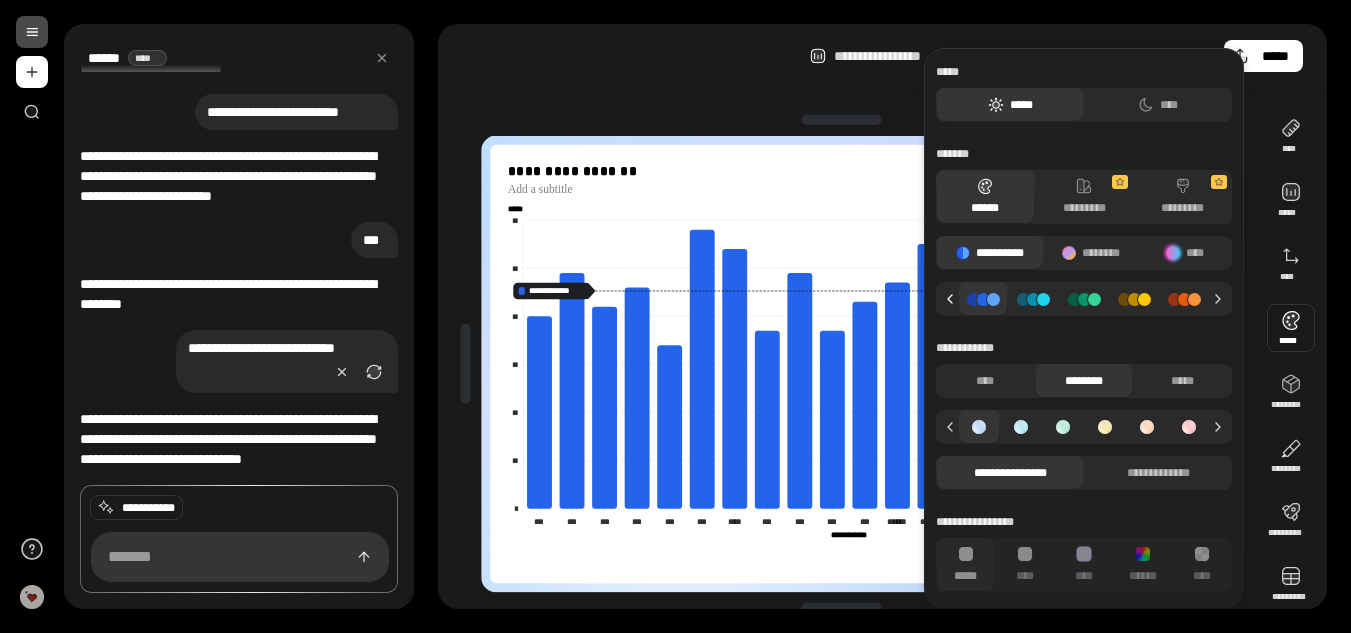 click 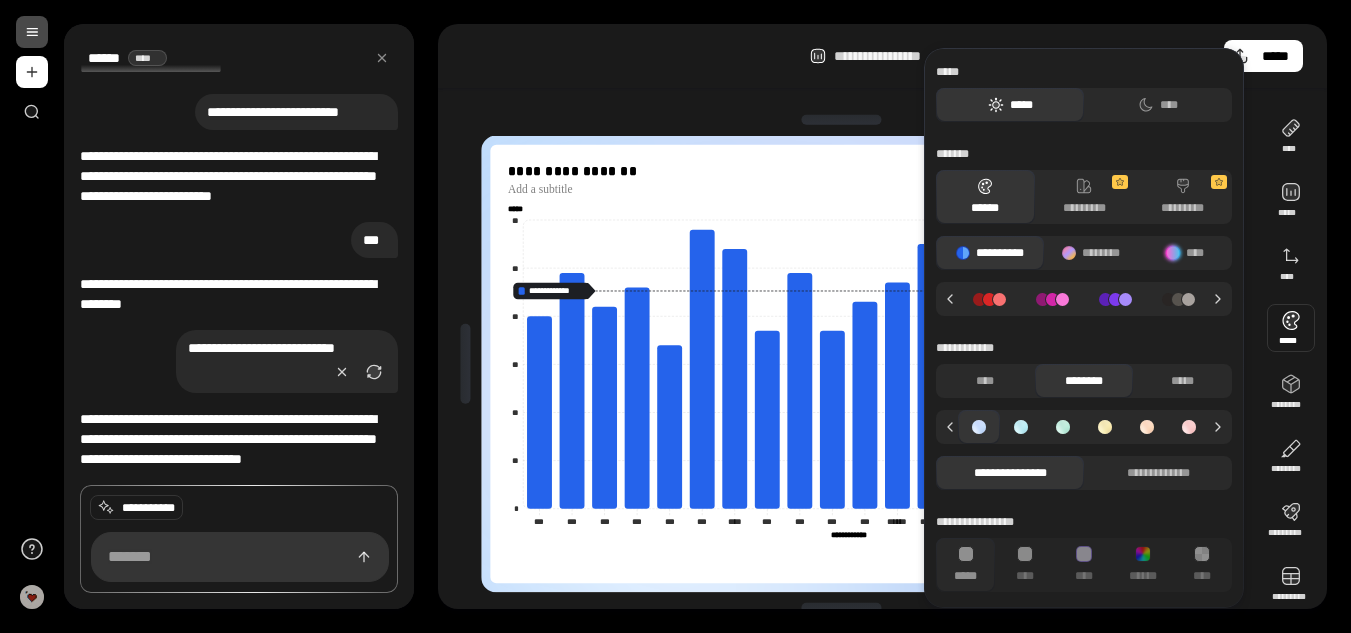 click at bounding box center [1178, 299] 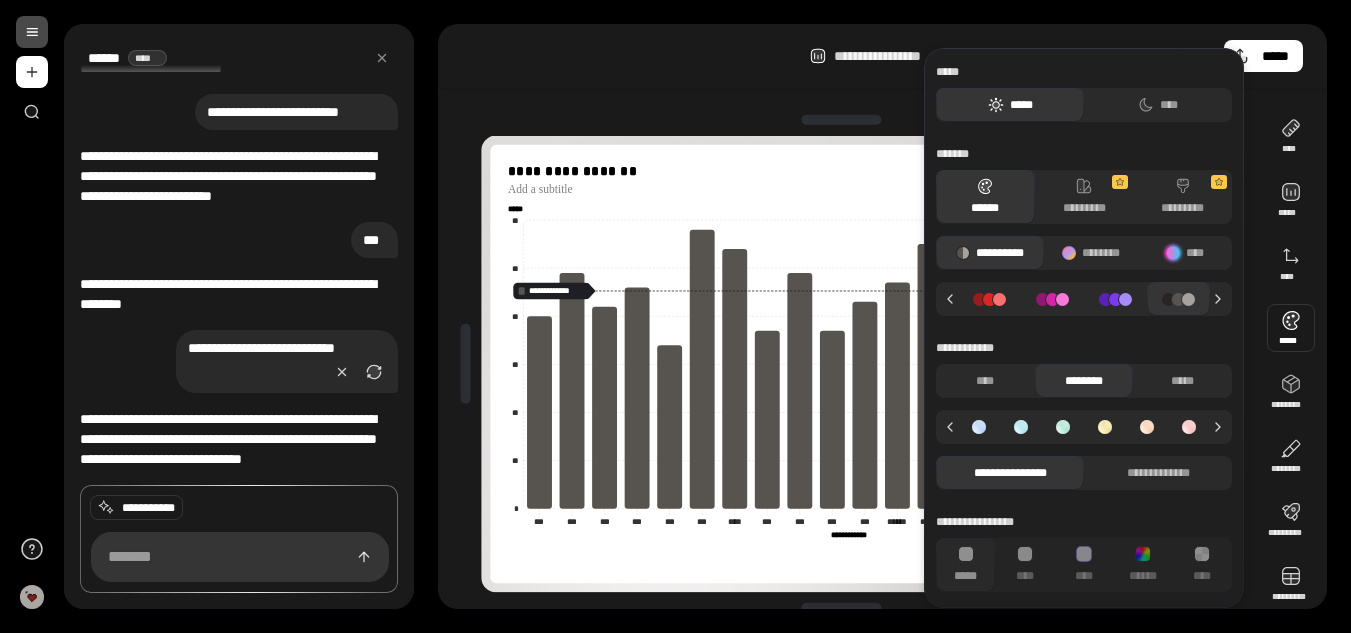 click at bounding box center [1084, 299] 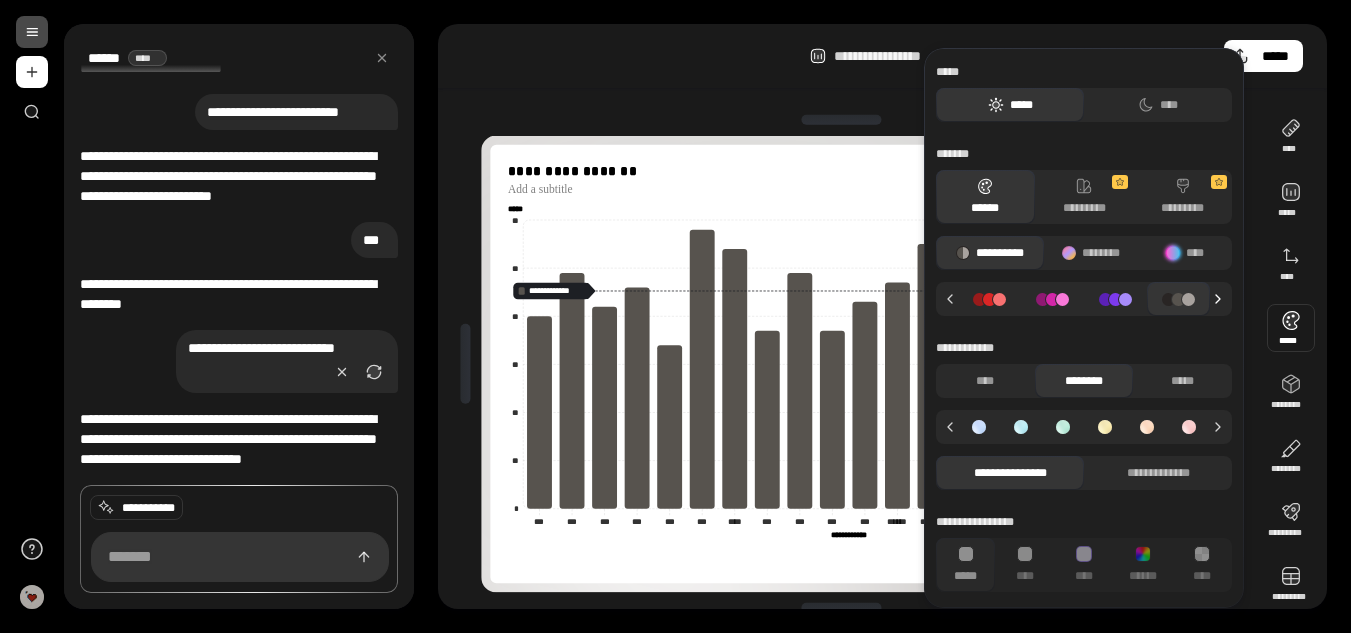 click 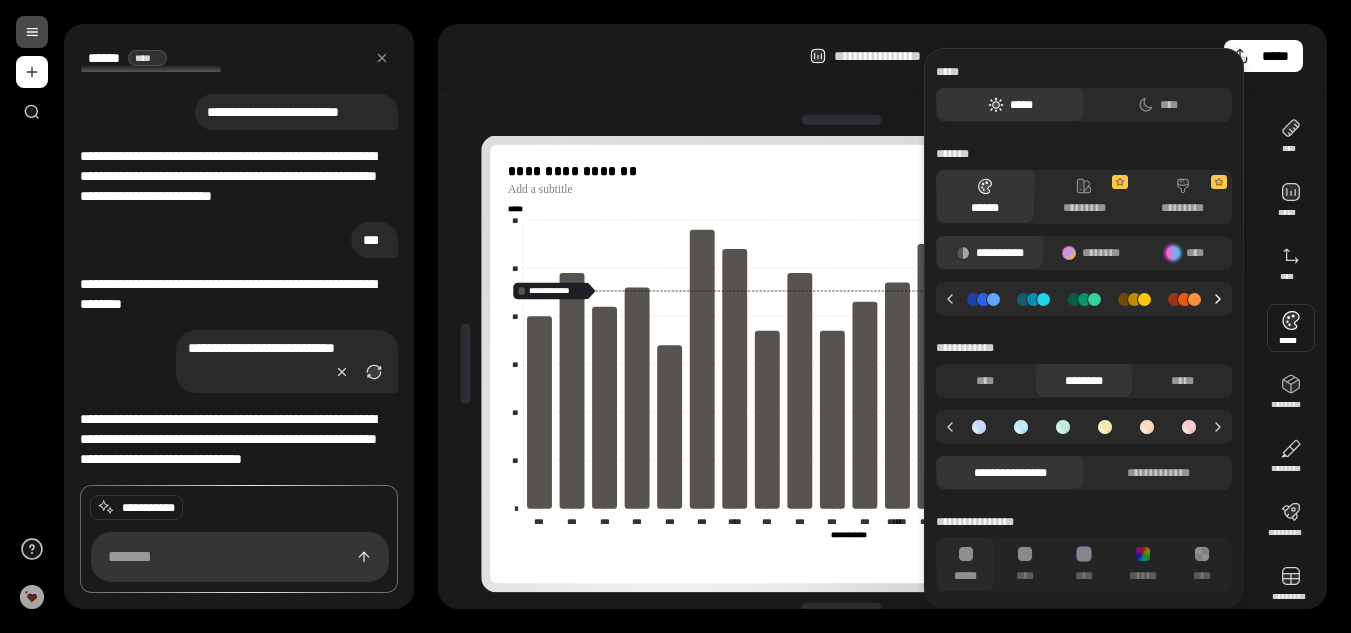 click 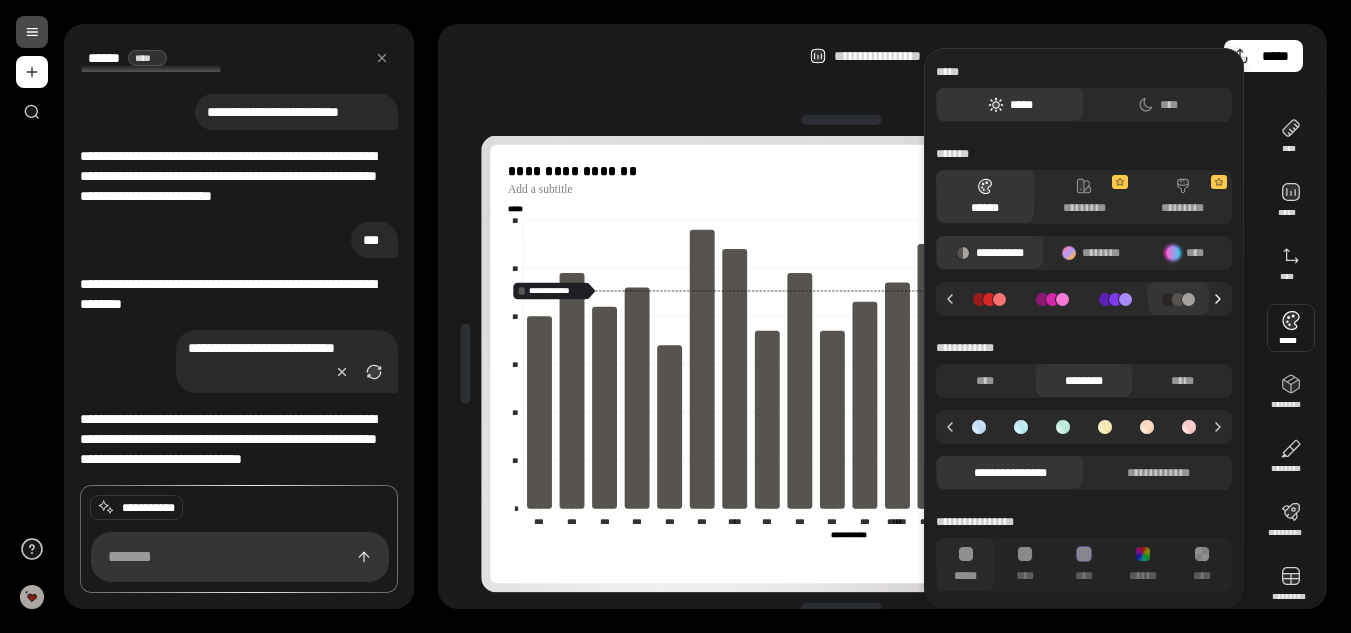 click 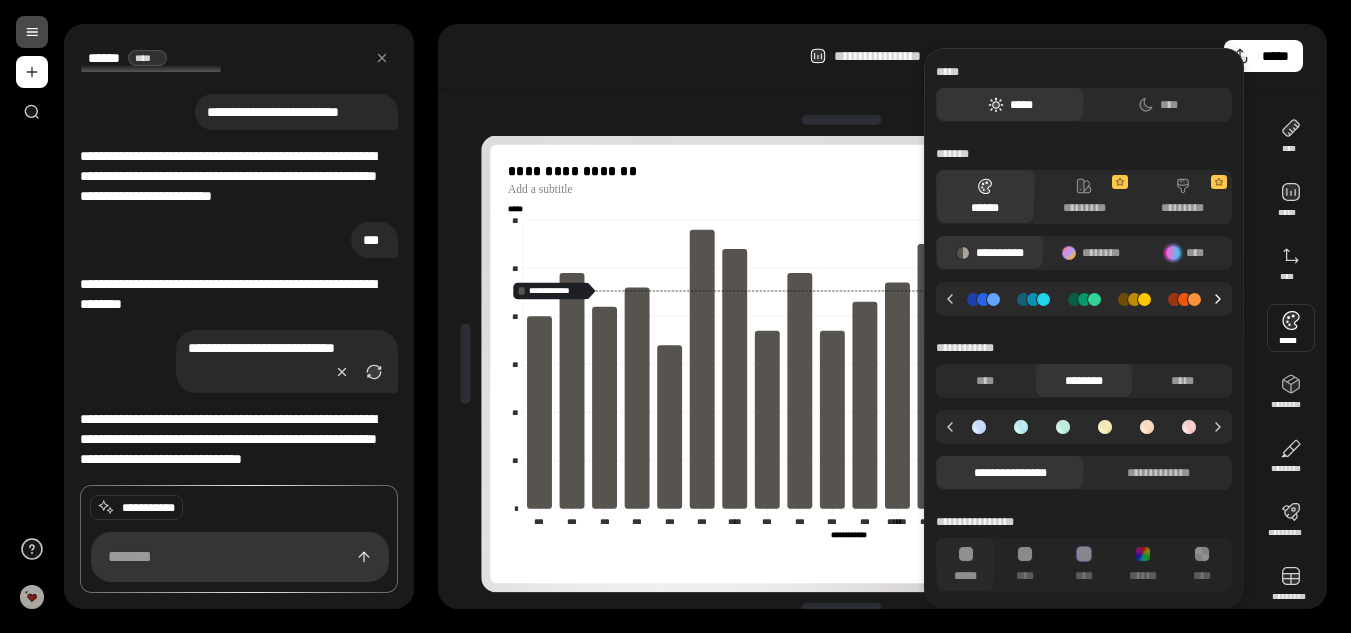 click 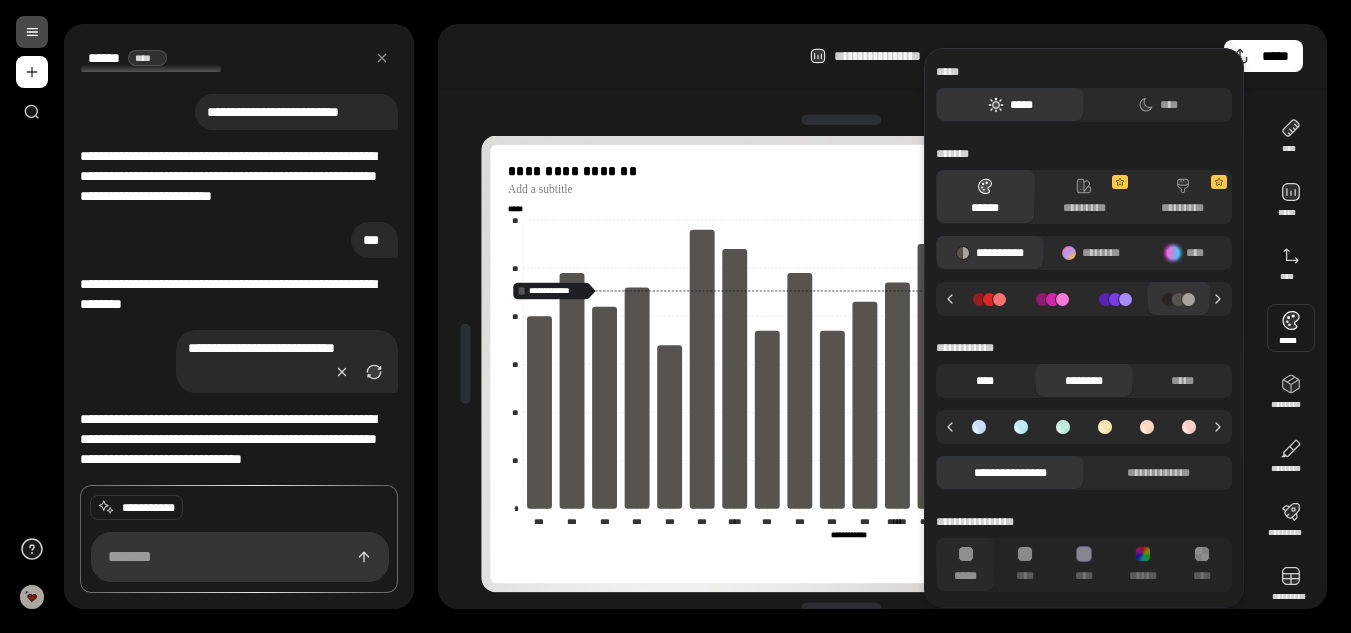 click on "****" at bounding box center (985, 381) 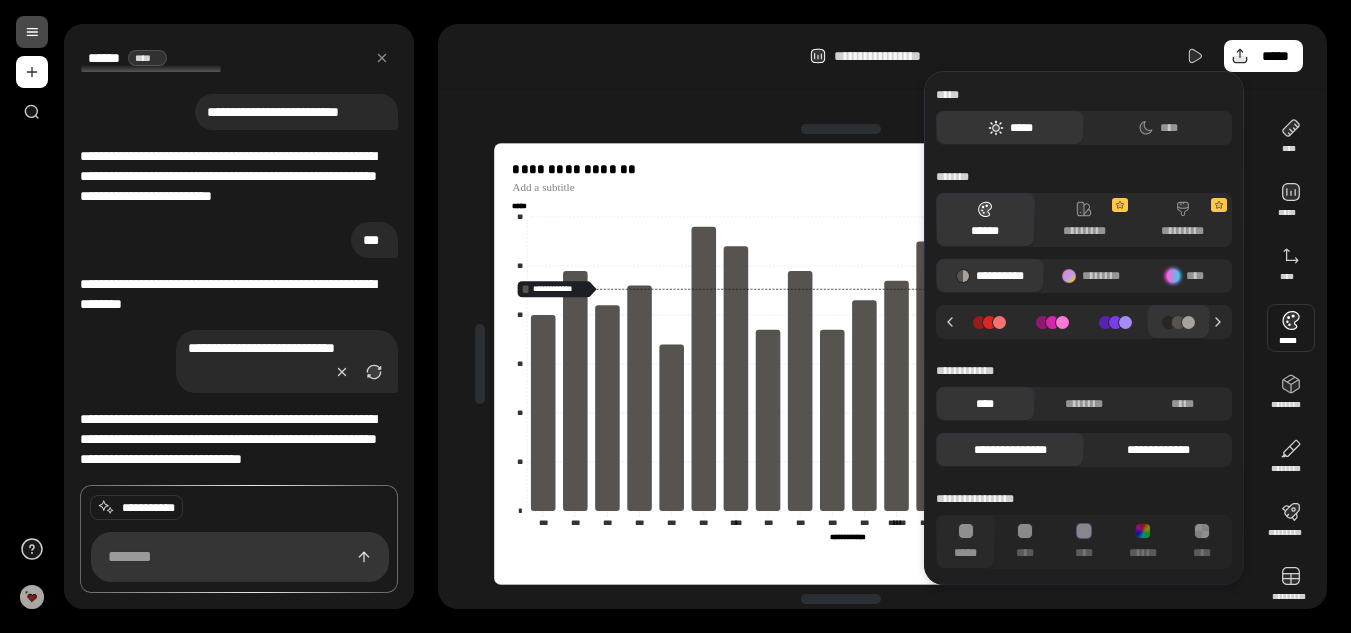 click on "**********" at bounding box center (1158, 450) 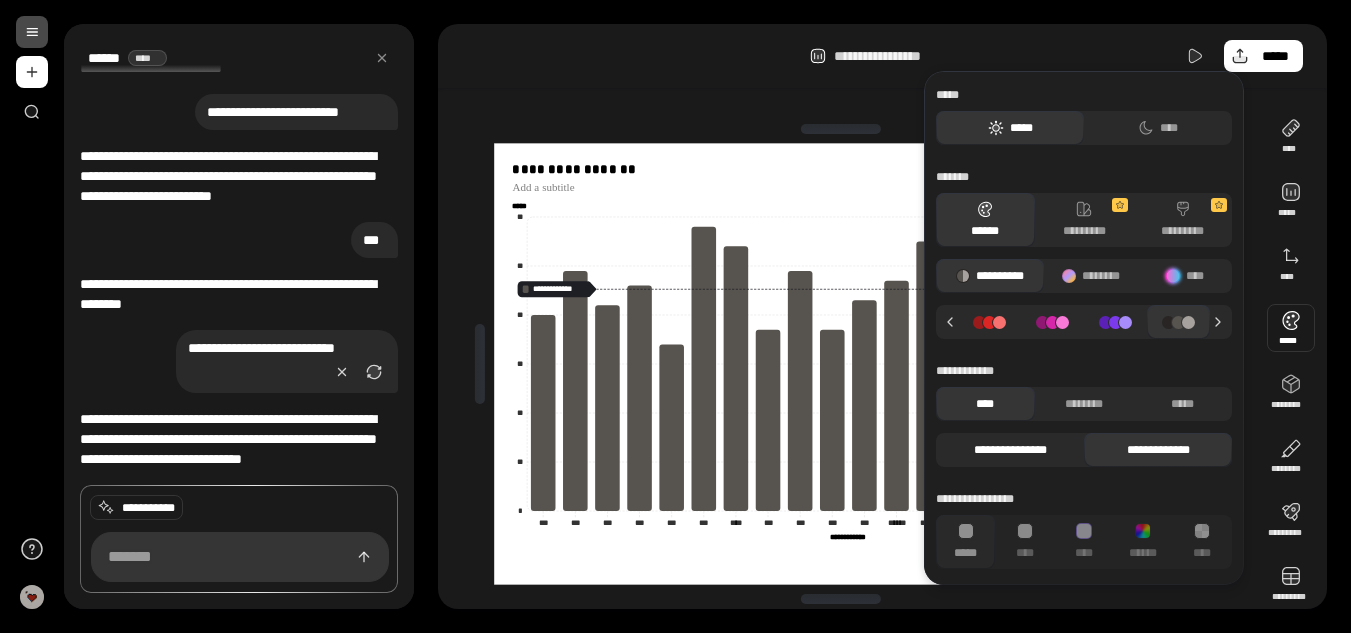 click on "**********" at bounding box center [1010, 450] 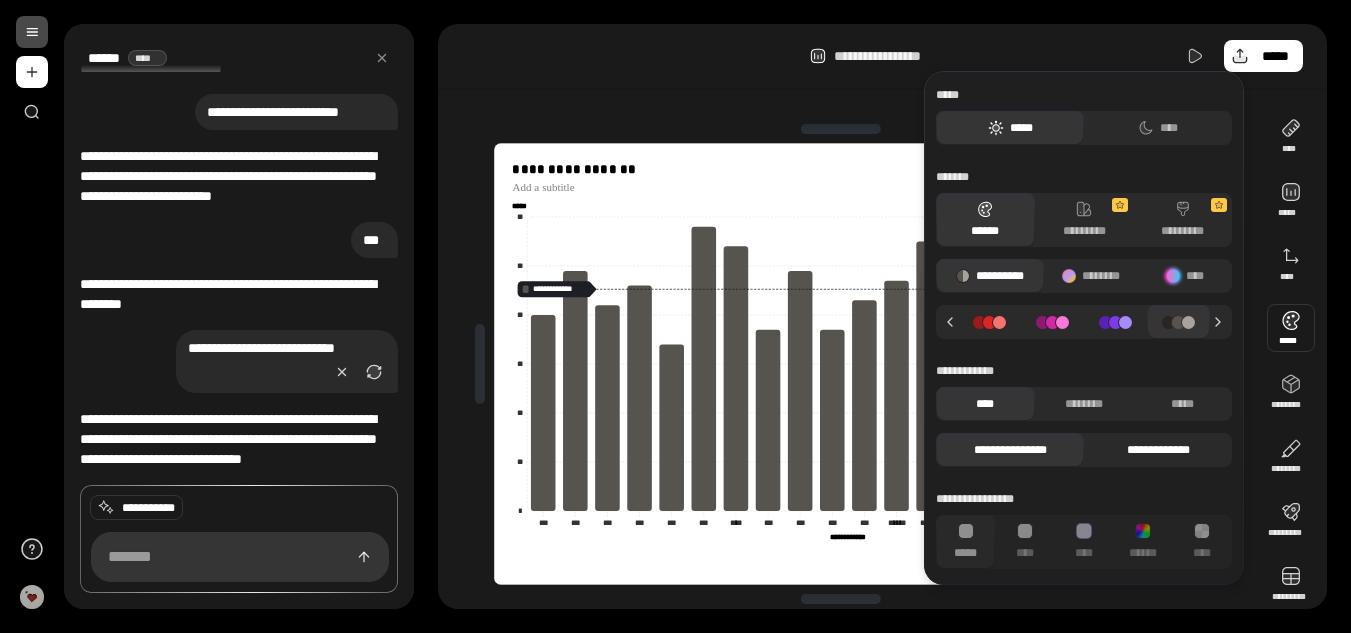 click on "**********" at bounding box center [1158, 450] 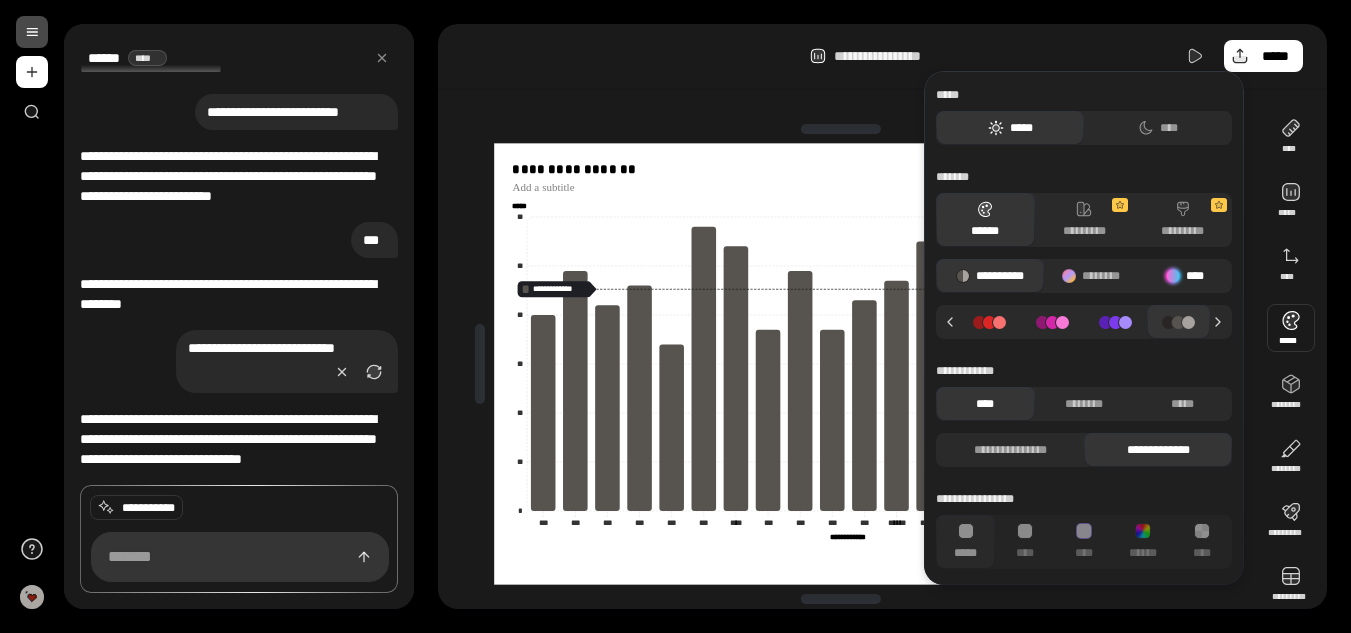 click at bounding box center (1173, 276) 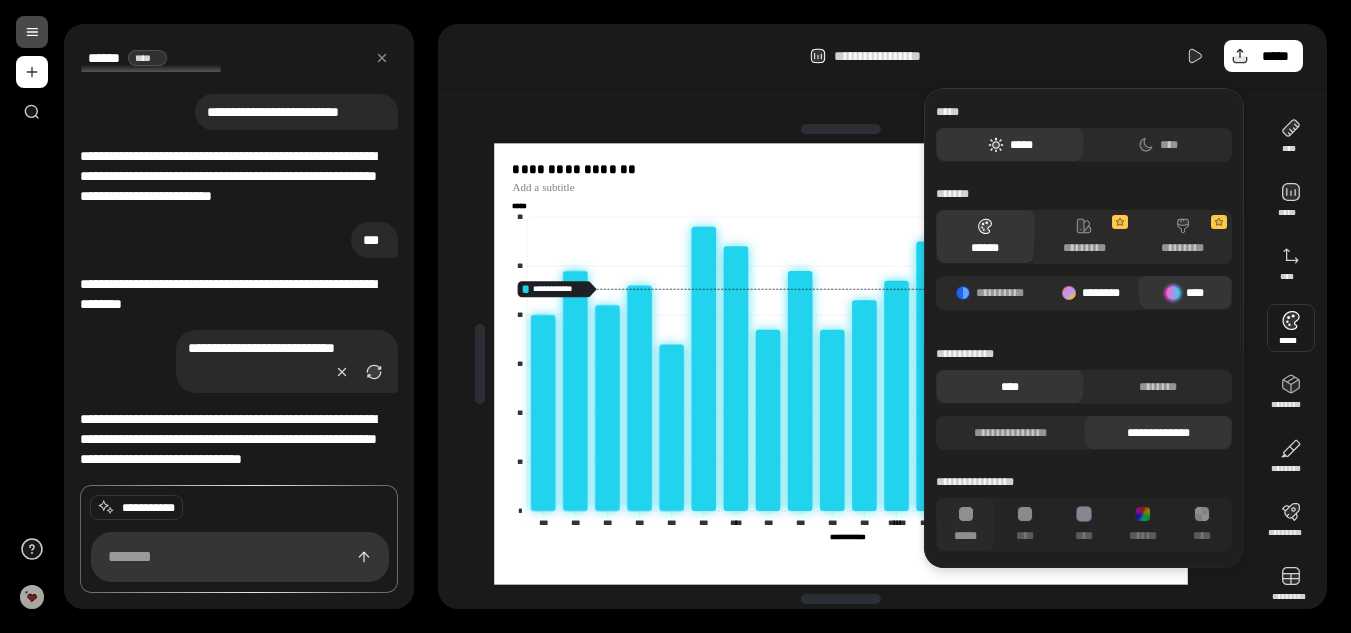 click on "********" at bounding box center [1091, 293] 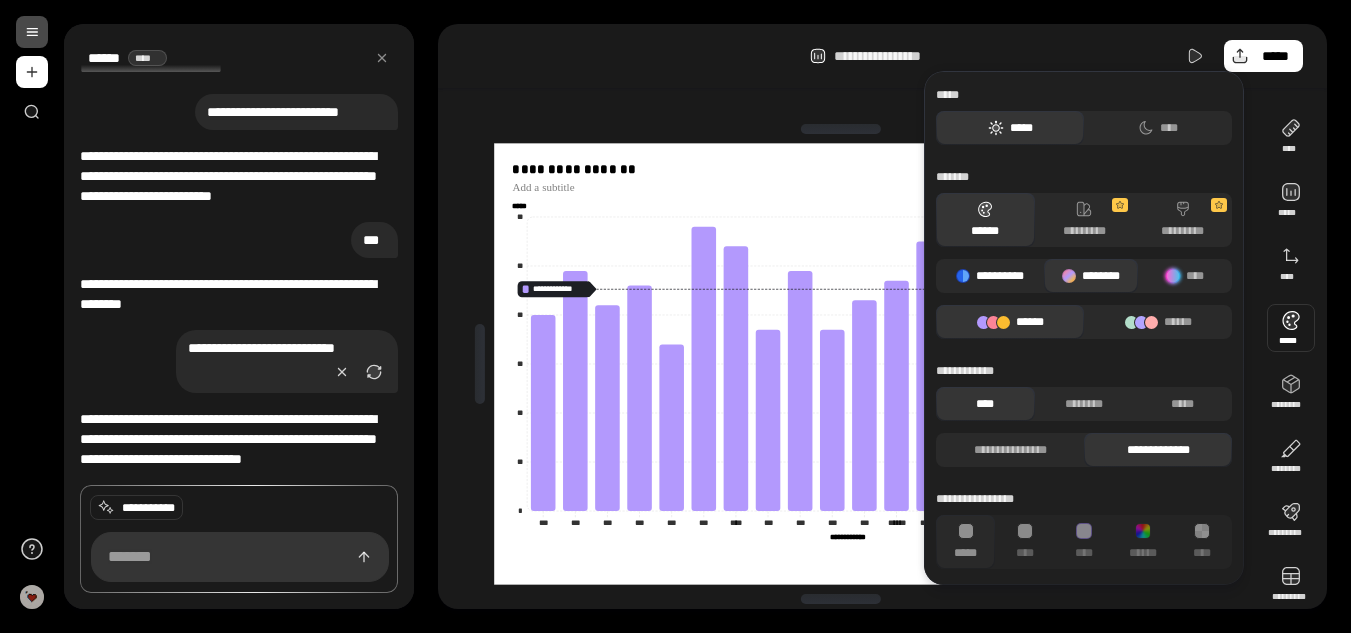 click on "**********" at bounding box center (990, 276) 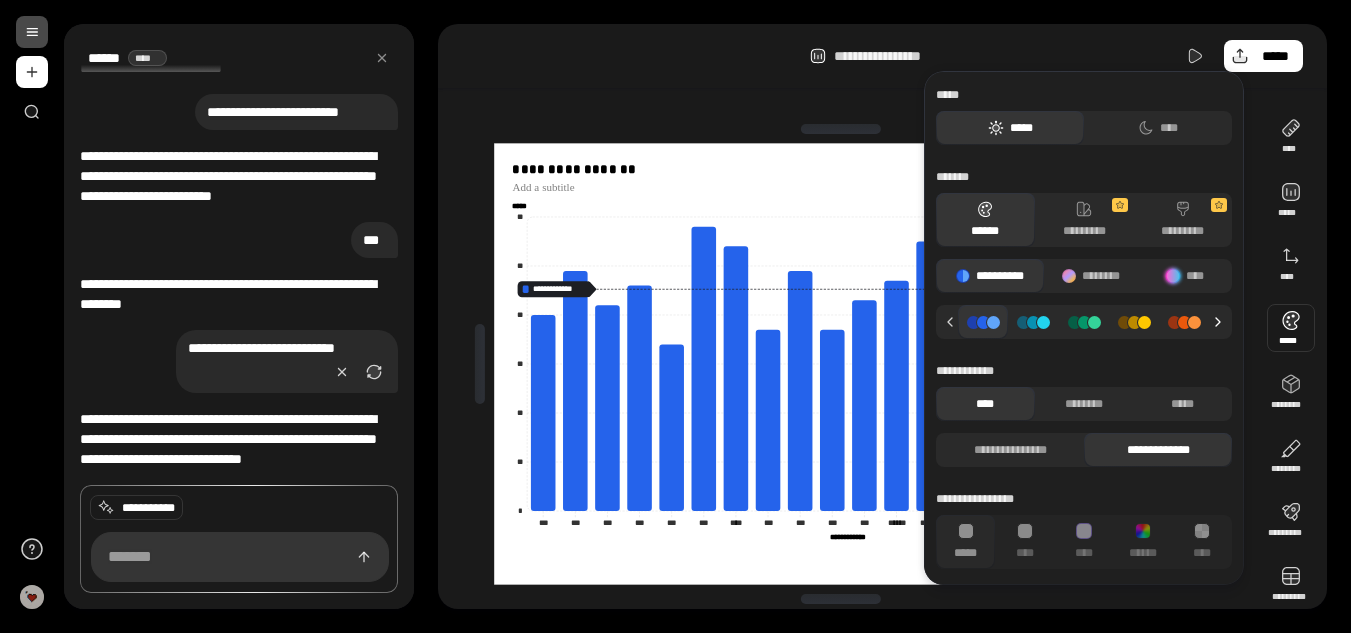 click 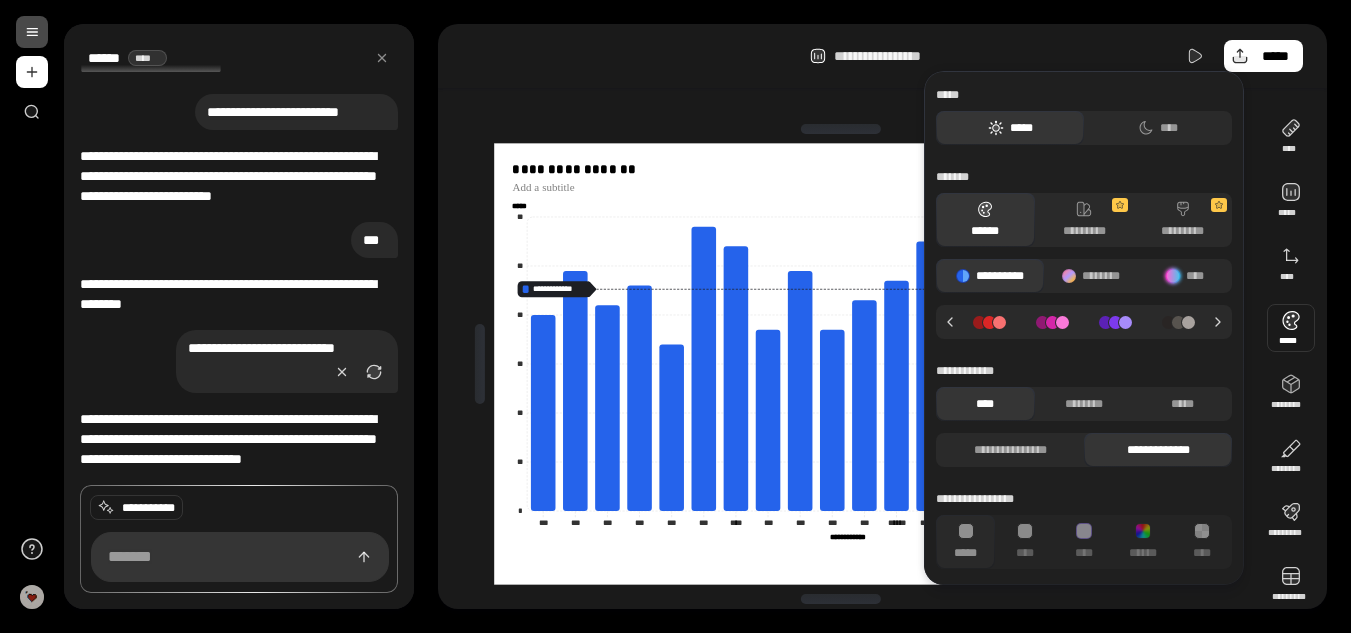 click 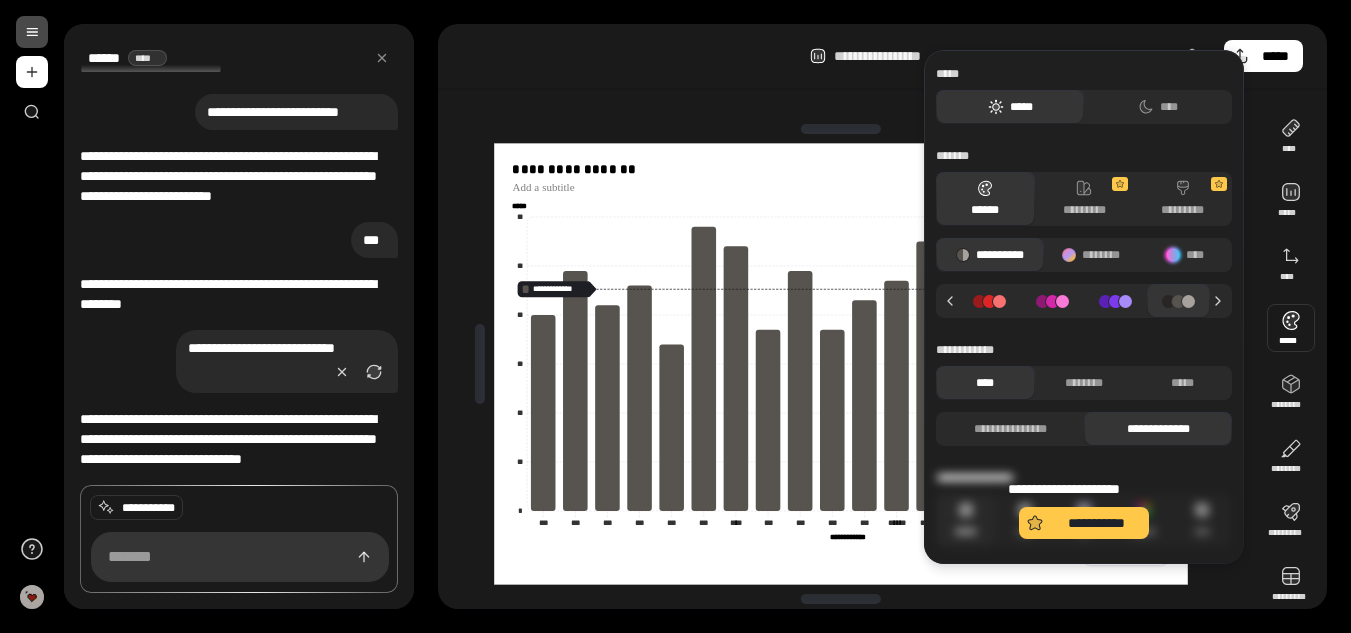 scroll, scrollTop: 0, scrollLeft: 0, axis: both 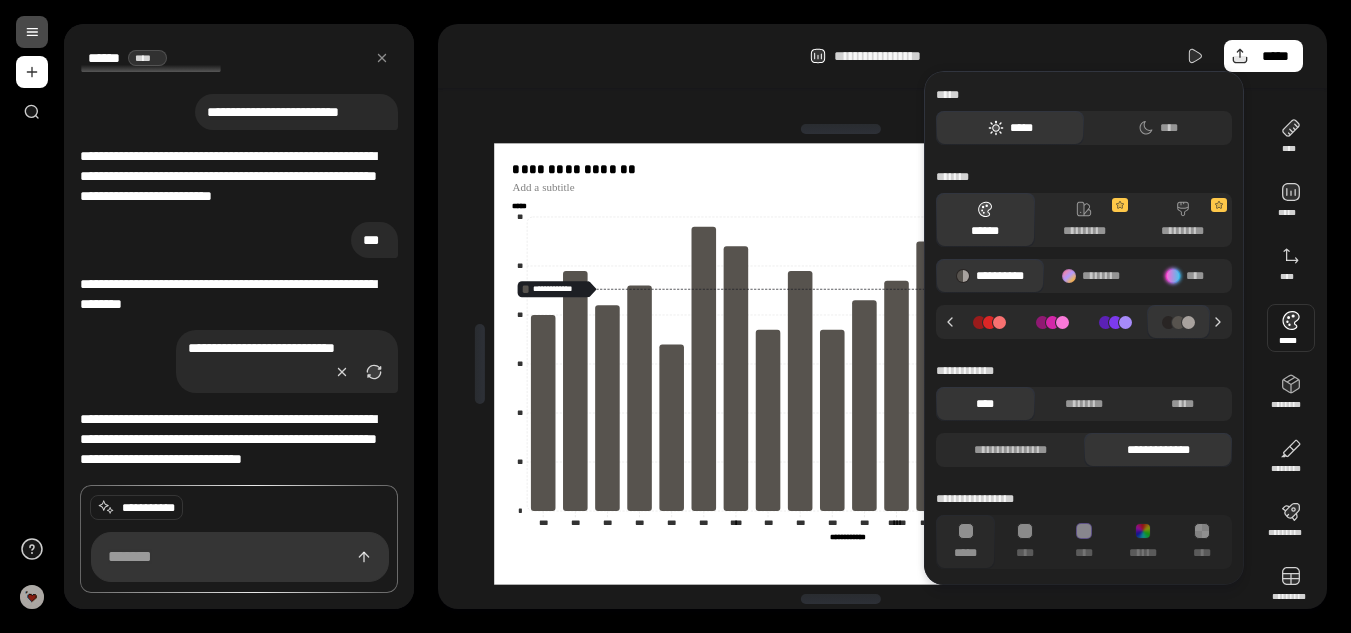 click at bounding box center [841, 129] 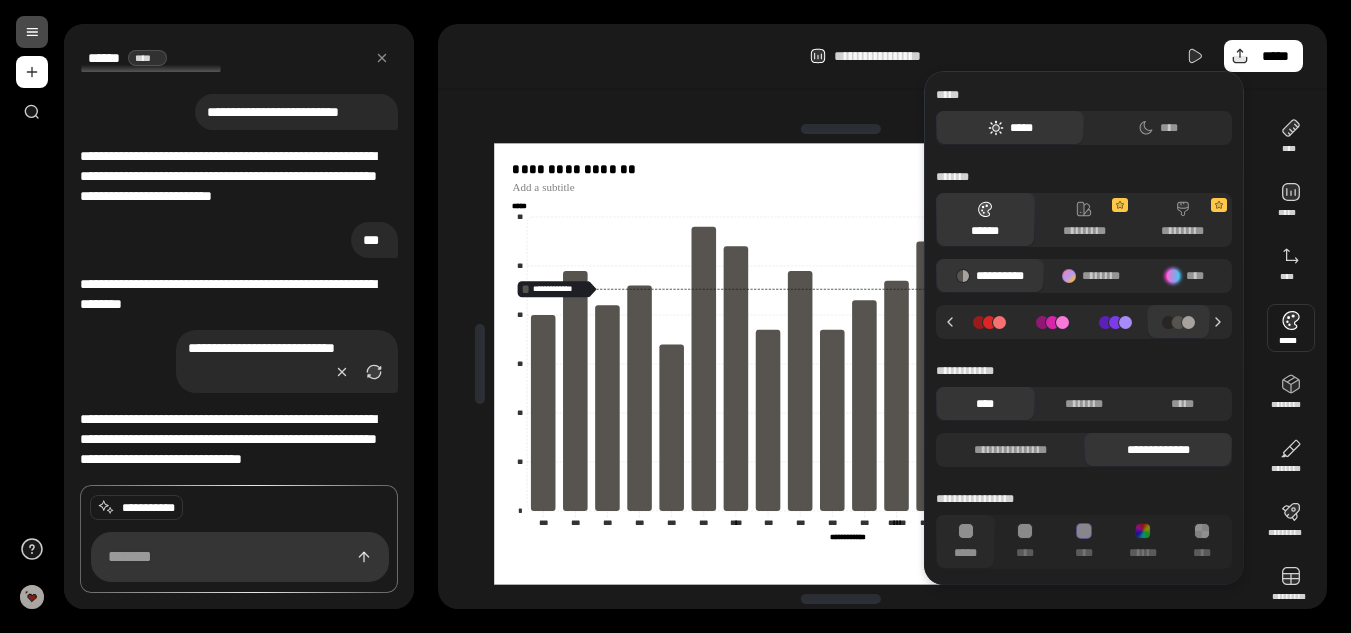click on "**********" at bounding box center [882, 56] 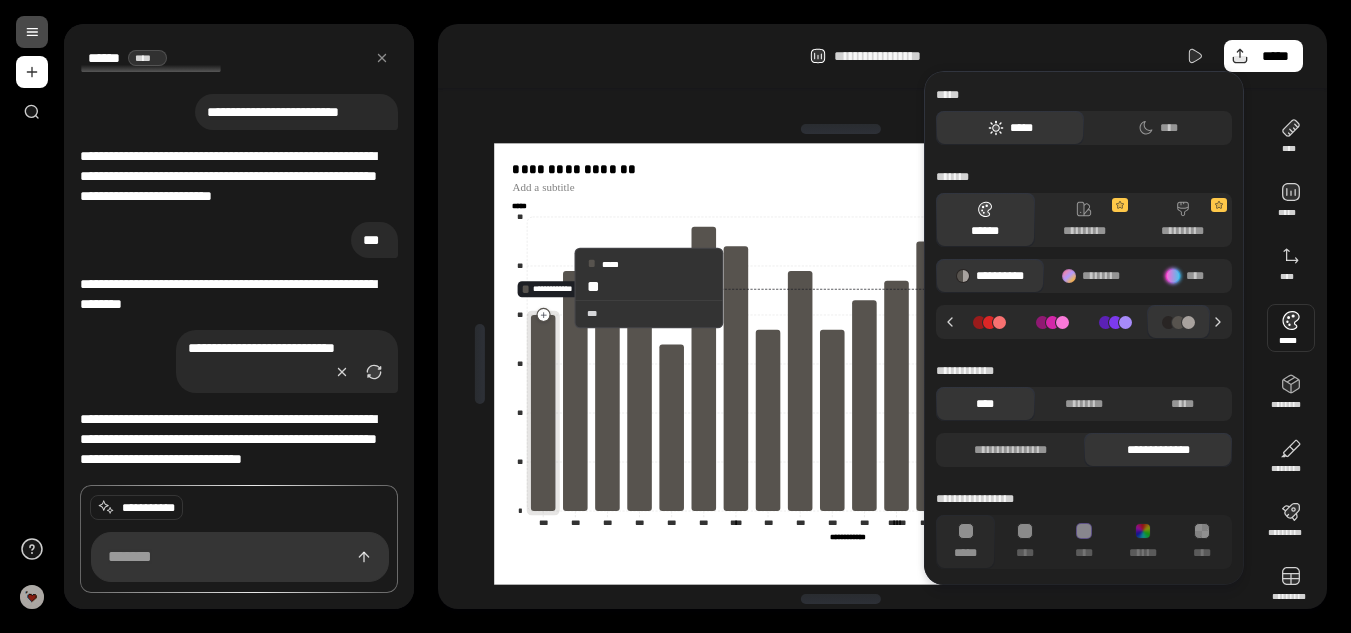 click 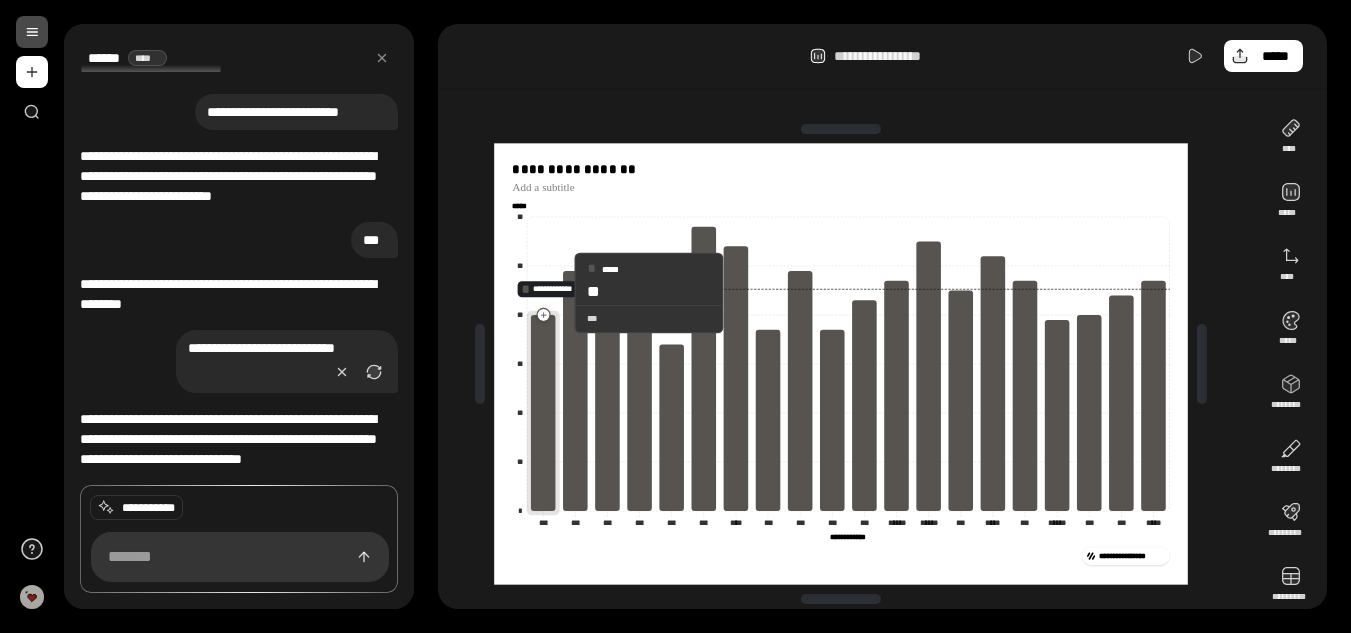 click 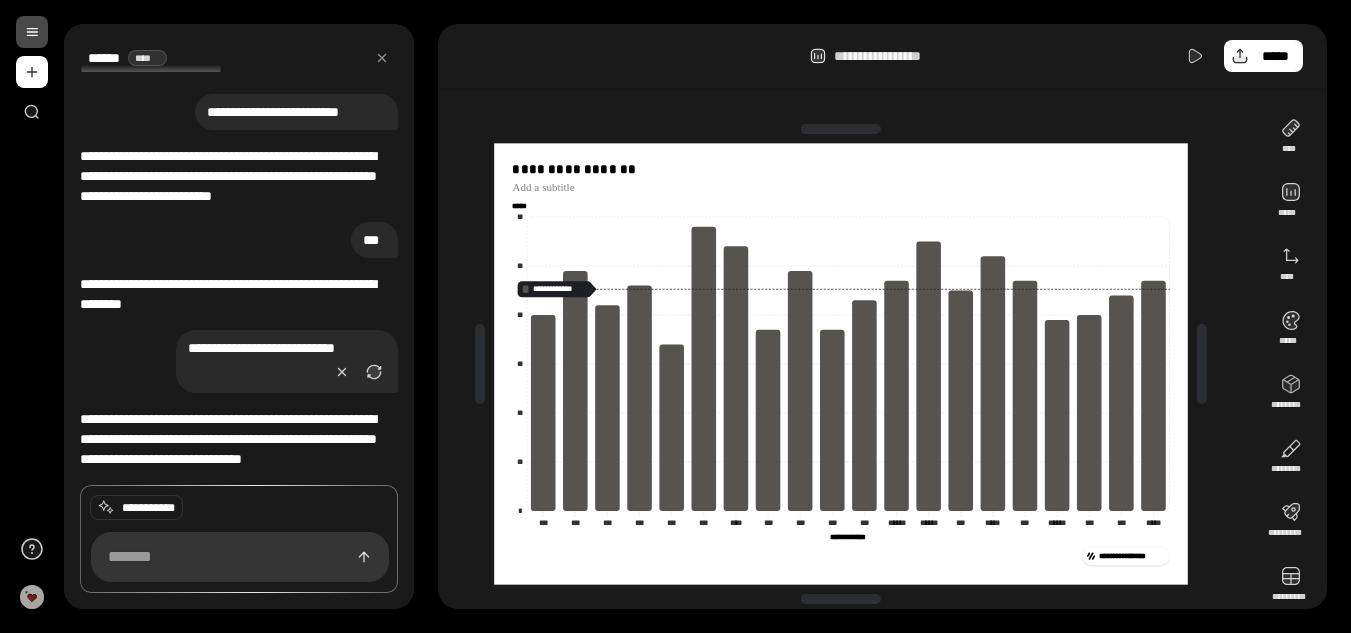 scroll, scrollTop: 24, scrollLeft: 0, axis: vertical 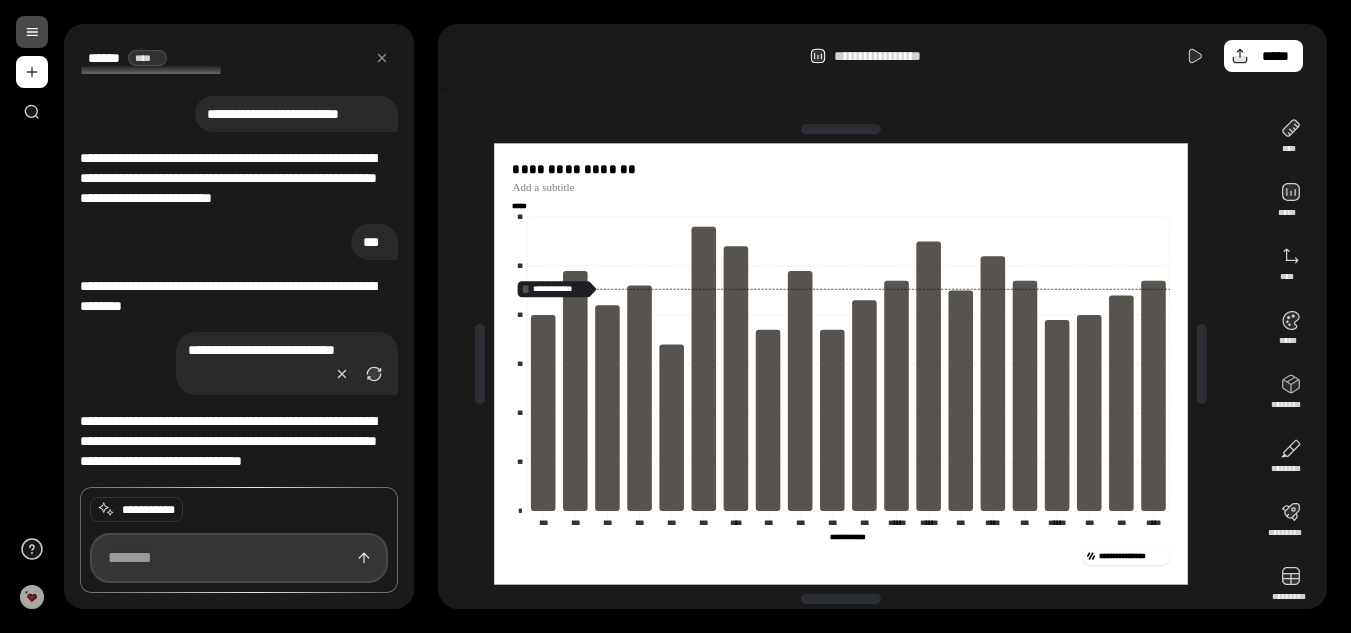 click at bounding box center [239, 558] 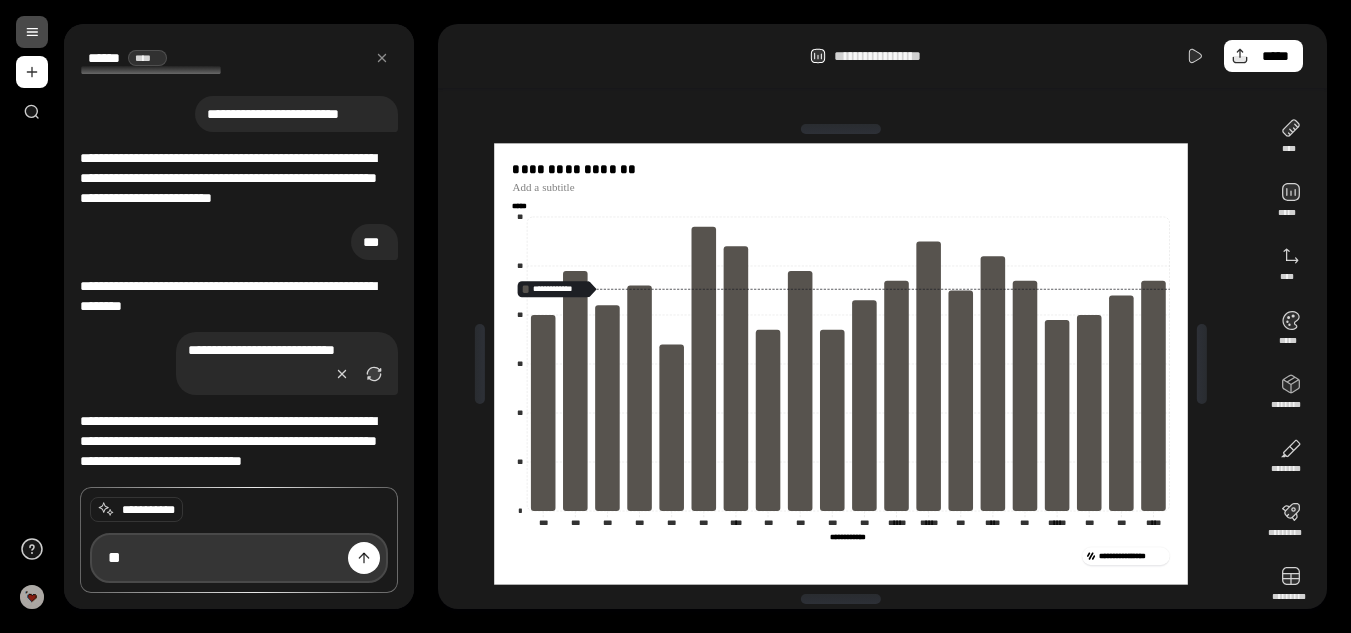 type on "*" 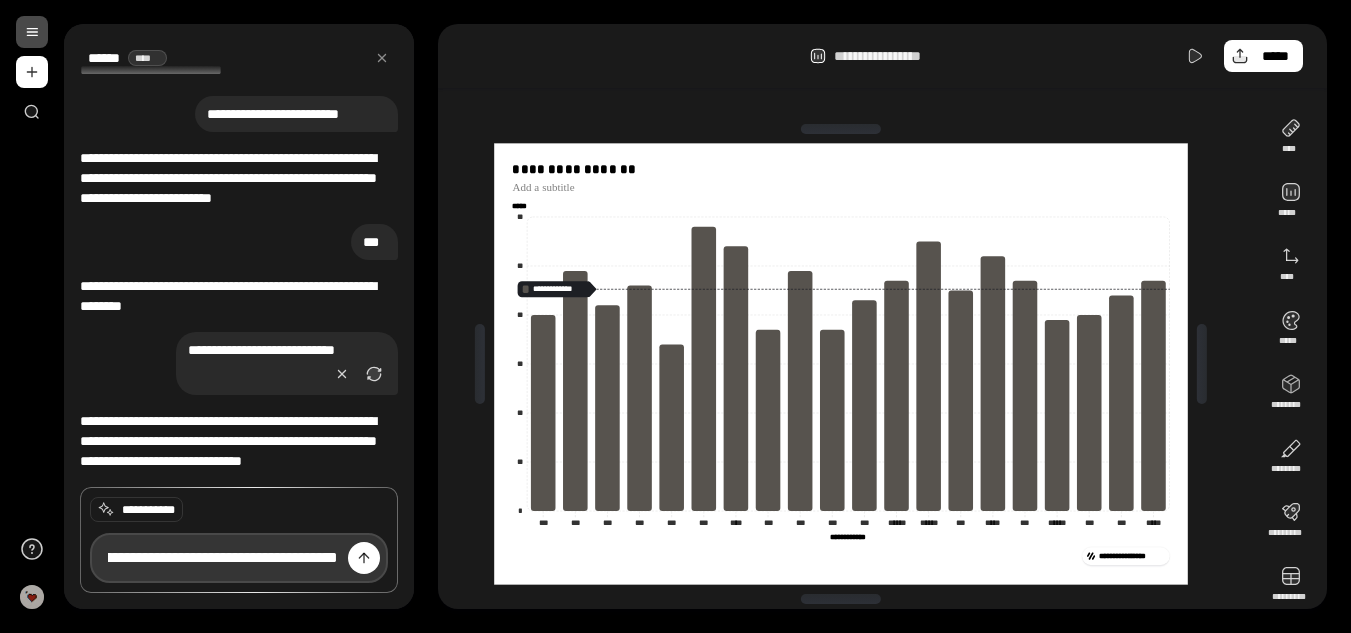 scroll, scrollTop: 0, scrollLeft: 132, axis: horizontal 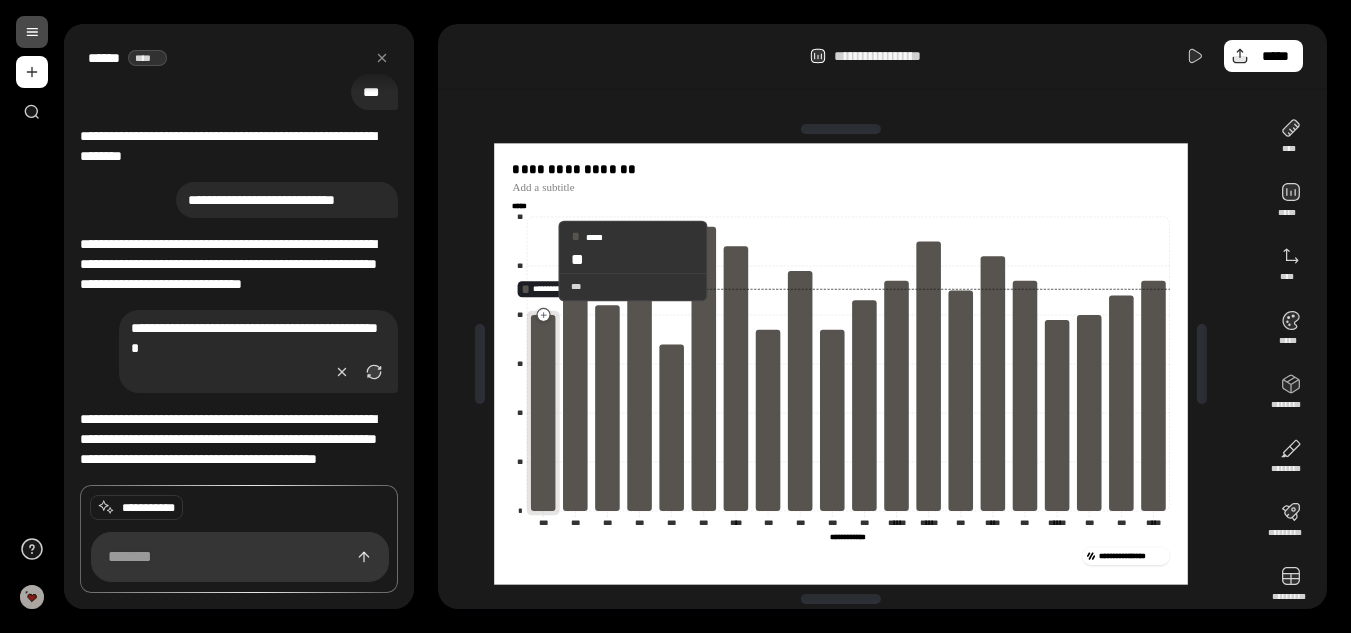 click 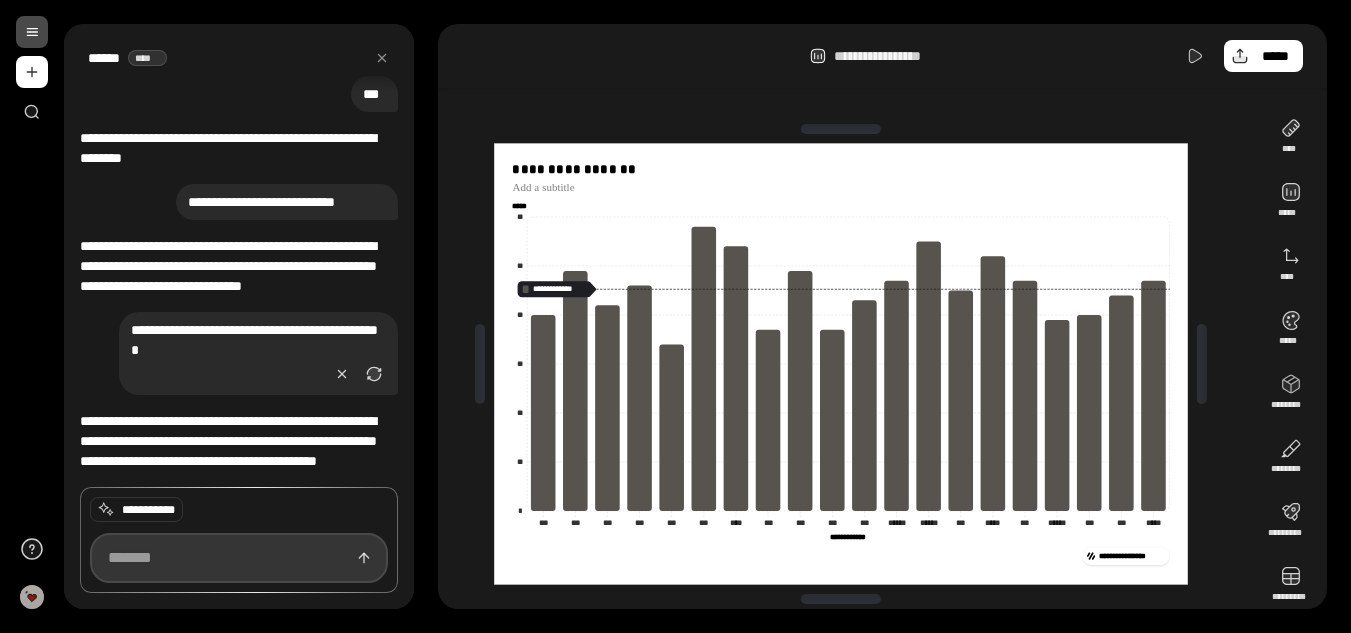 click at bounding box center (239, 558) 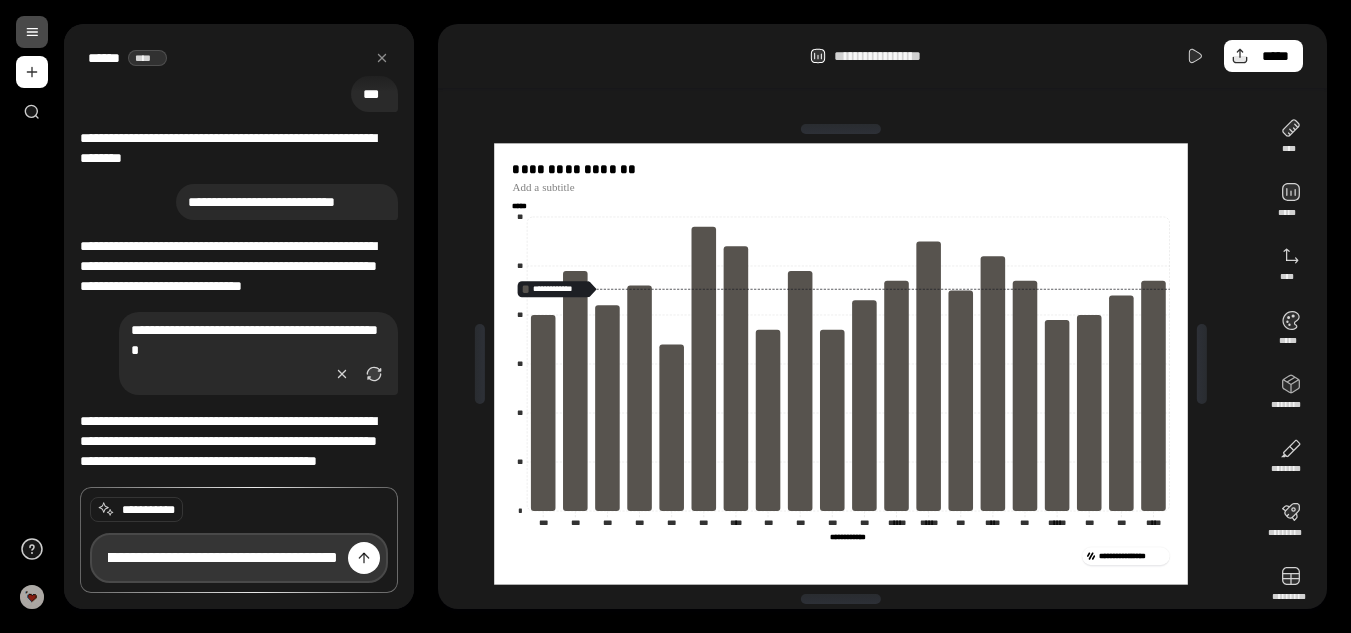 scroll, scrollTop: 0, scrollLeft: 68, axis: horizontal 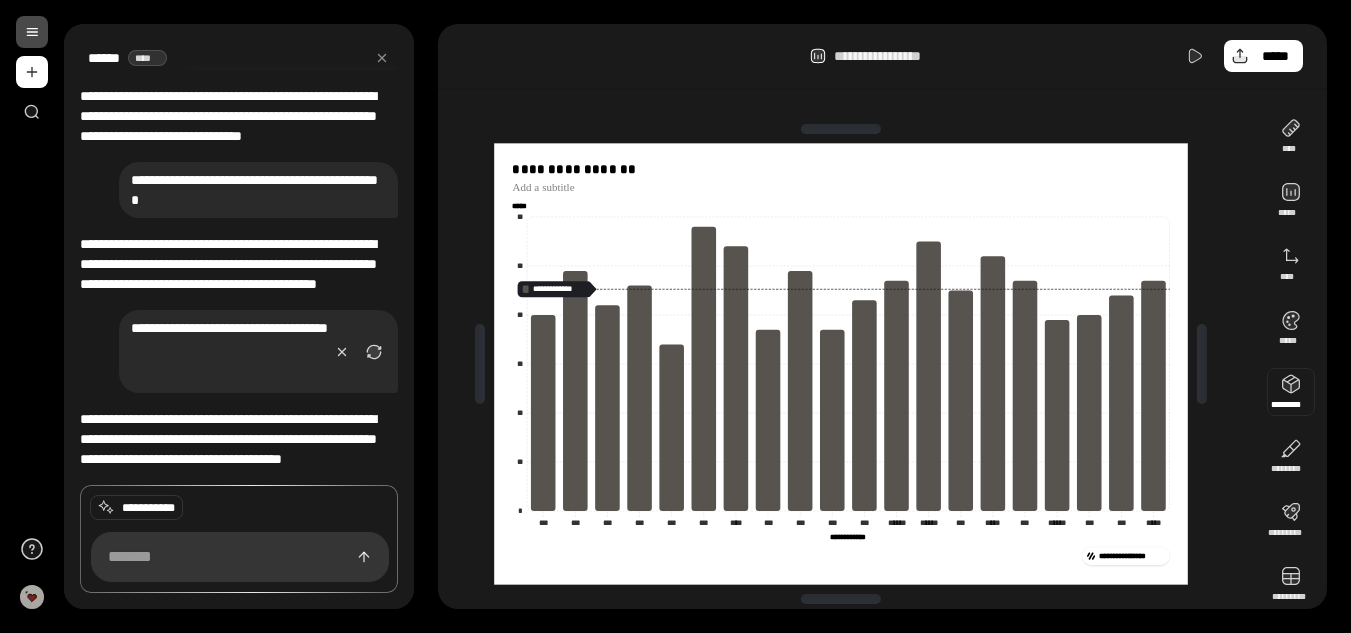 type 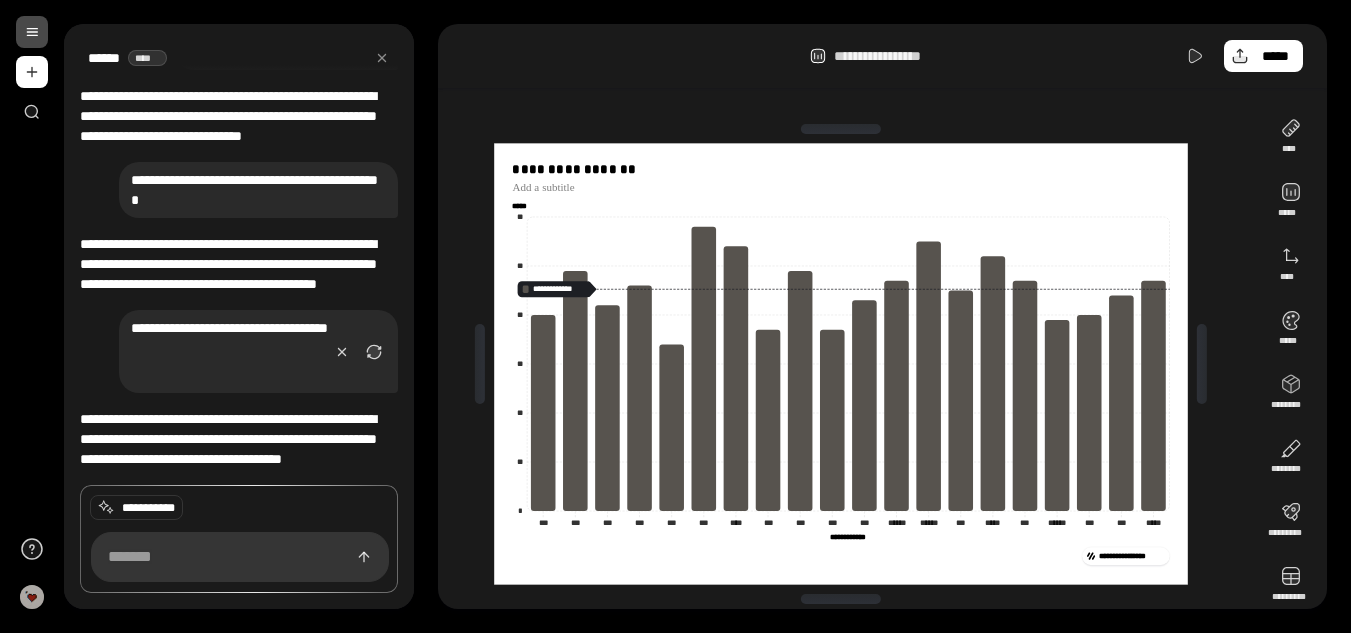 click on "***** *****" 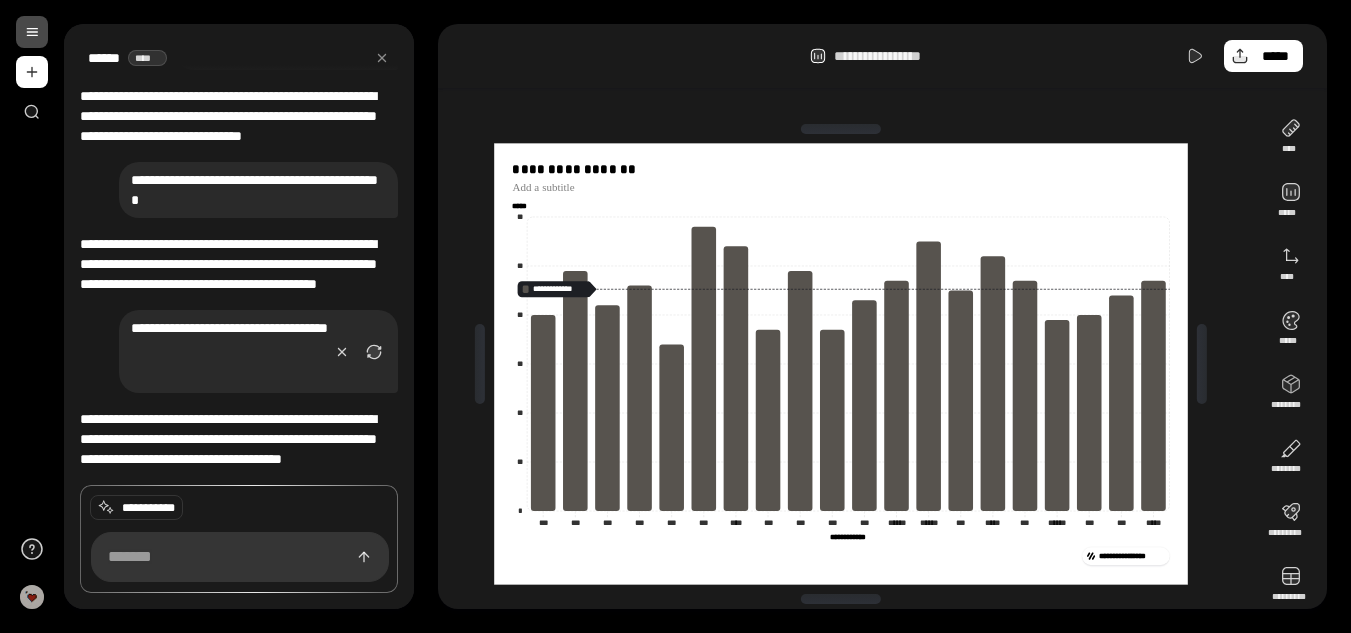 drag, startPoint x: 513, startPoint y: 186, endPoint x: 638, endPoint y: 470, distance: 310.2918 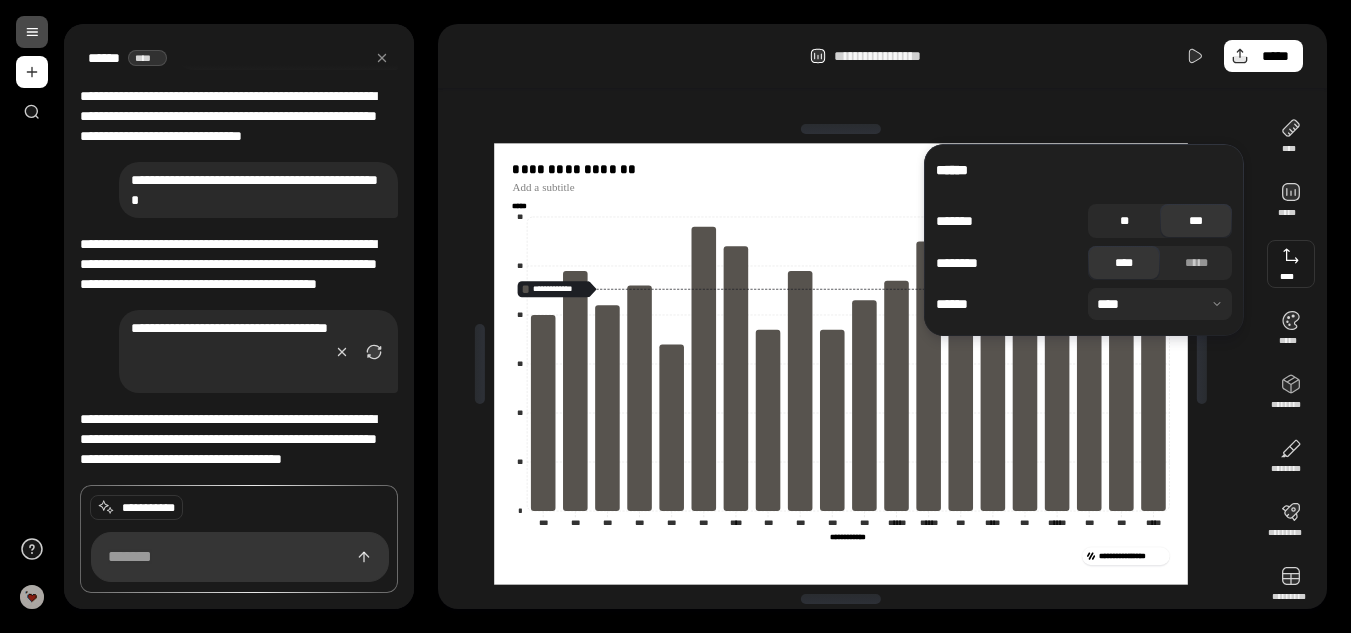 click on "**" at bounding box center [1124, 221] 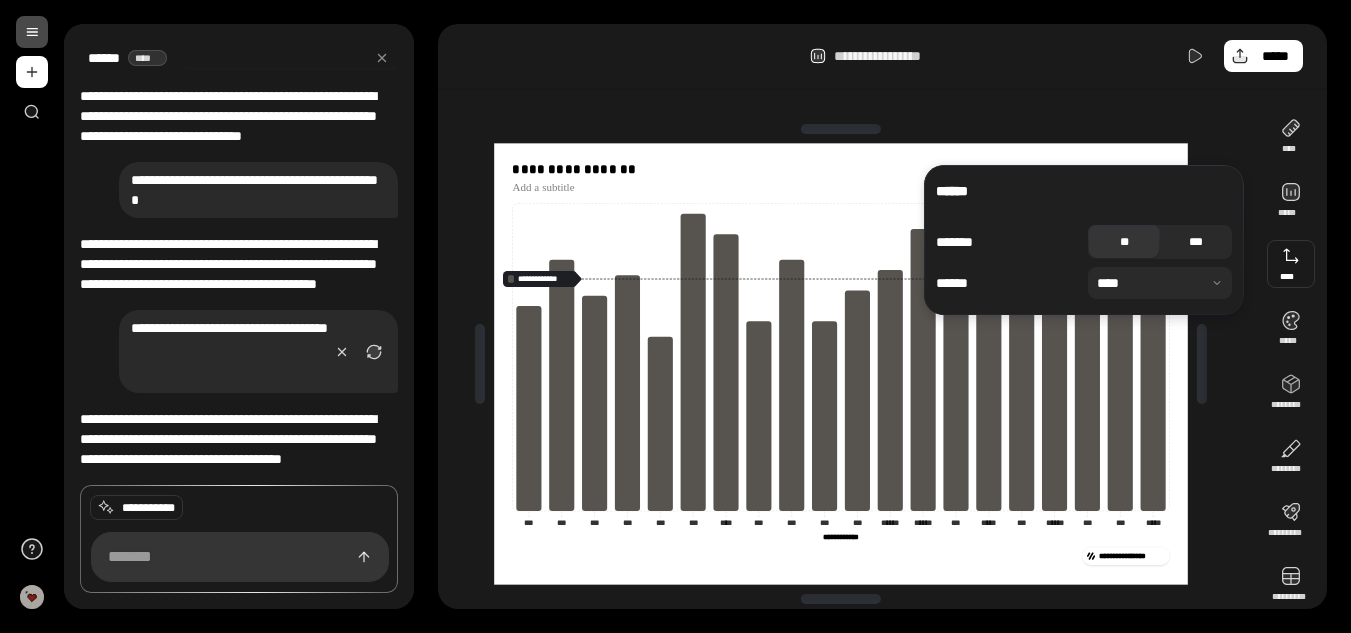 click on "***" at bounding box center [1196, 242] 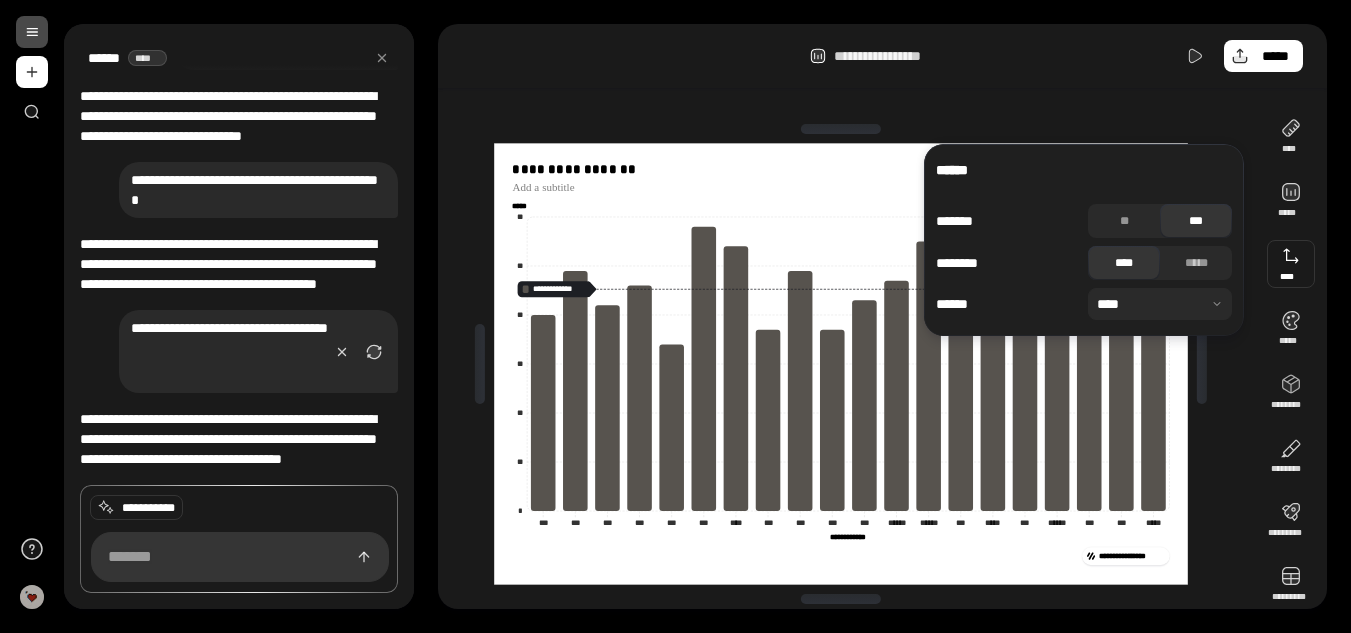 click at bounding box center [1160, 304] 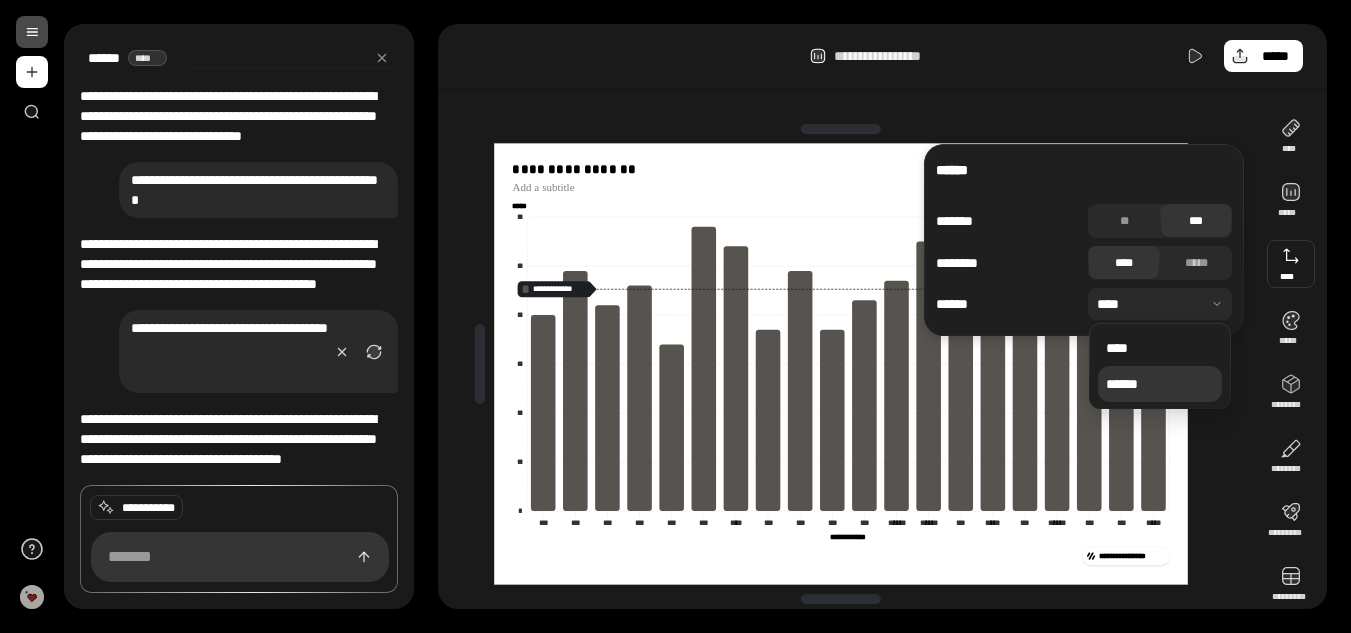 click on "******" at bounding box center (1160, 384) 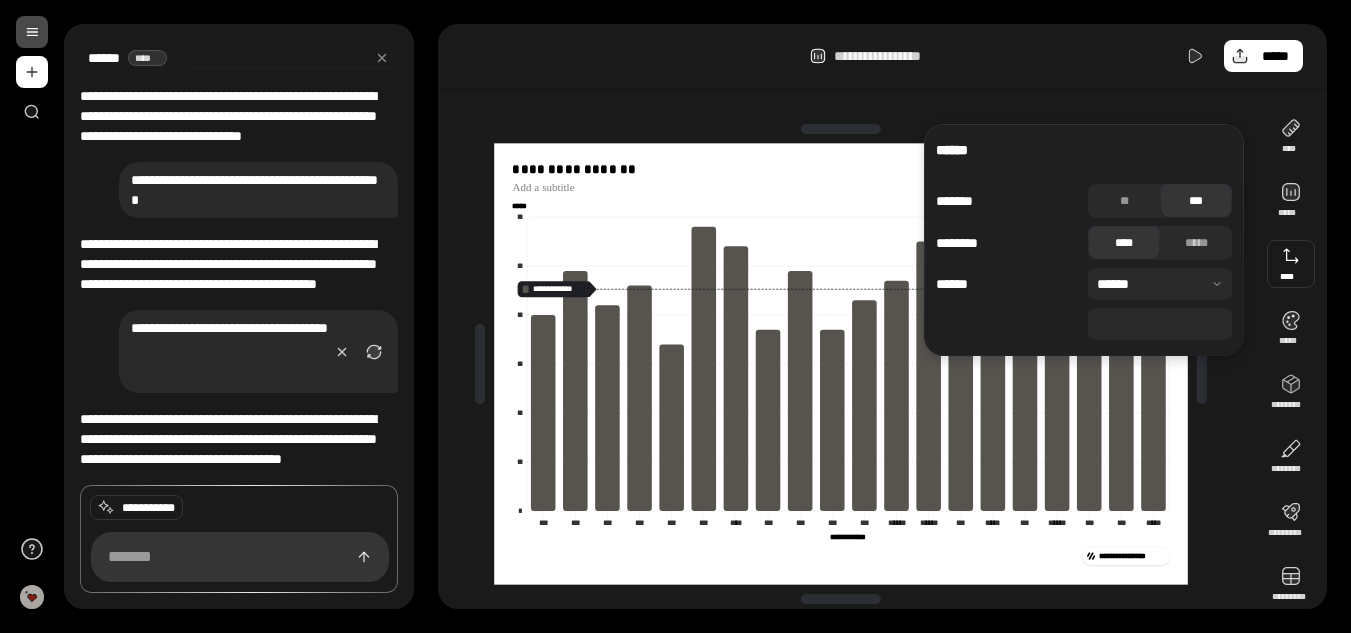click at bounding box center (1160, 284) 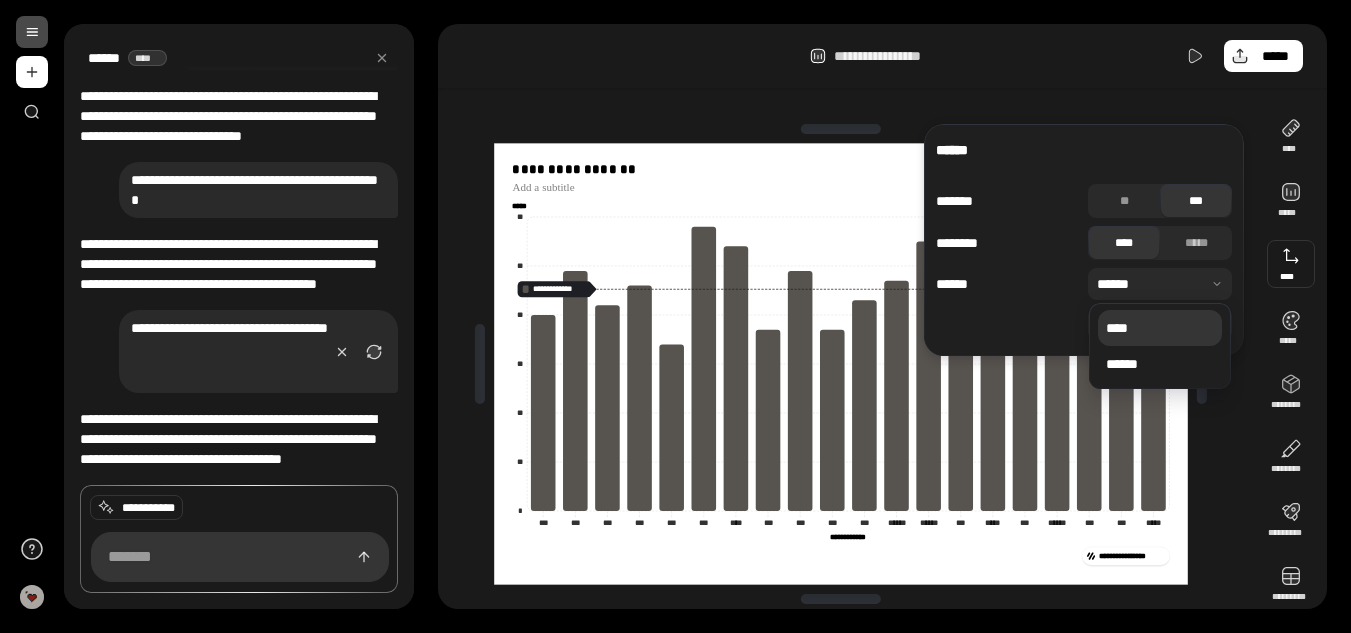 click on "****" at bounding box center (1160, 328) 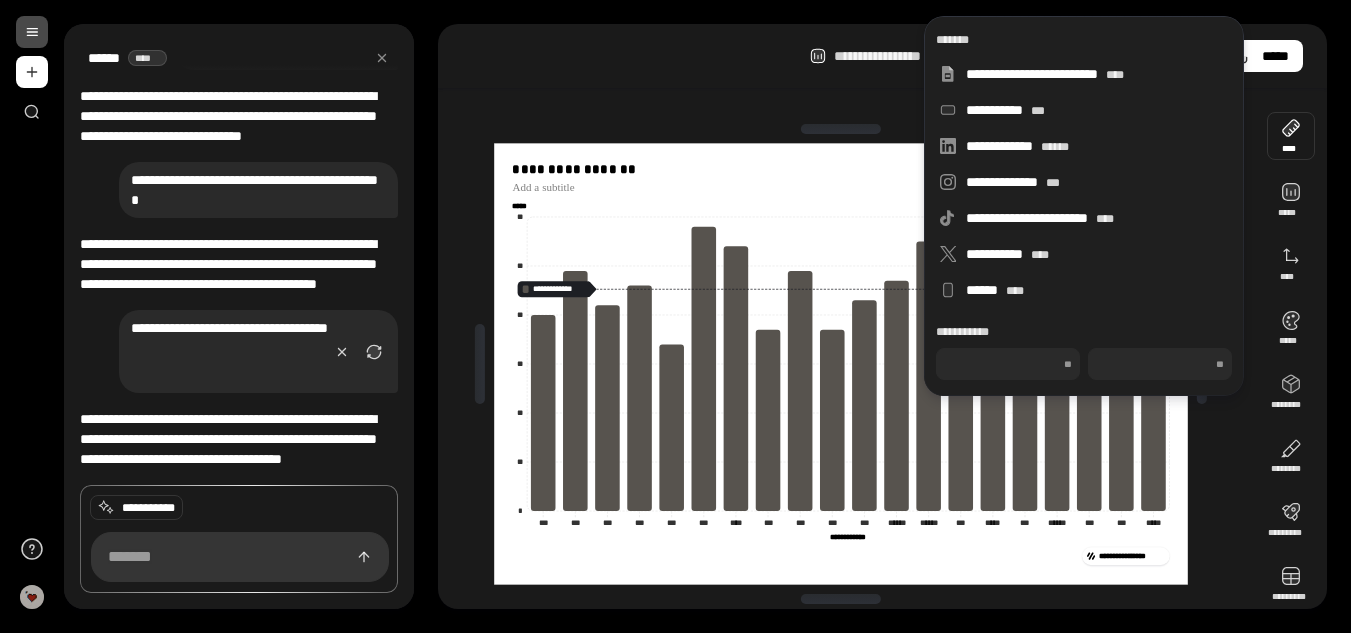 click at bounding box center [1291, 136] 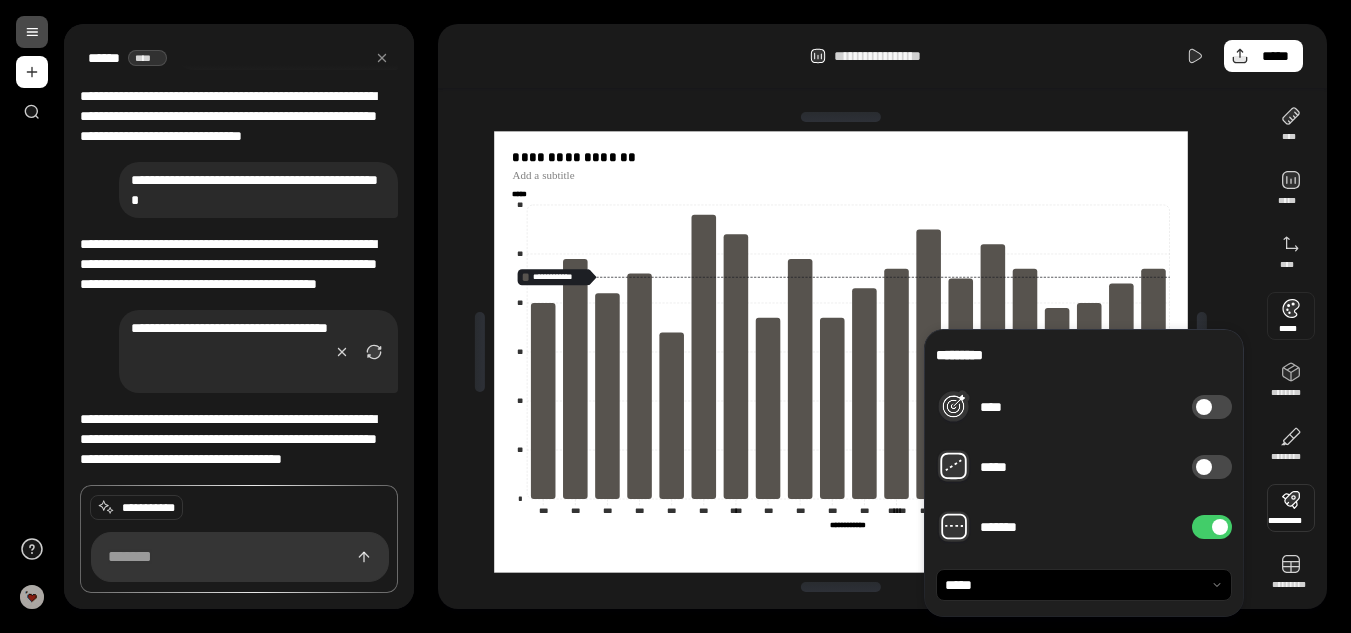 scroll, scrollTop: 15, scrollLeft: 0, axis: vertical 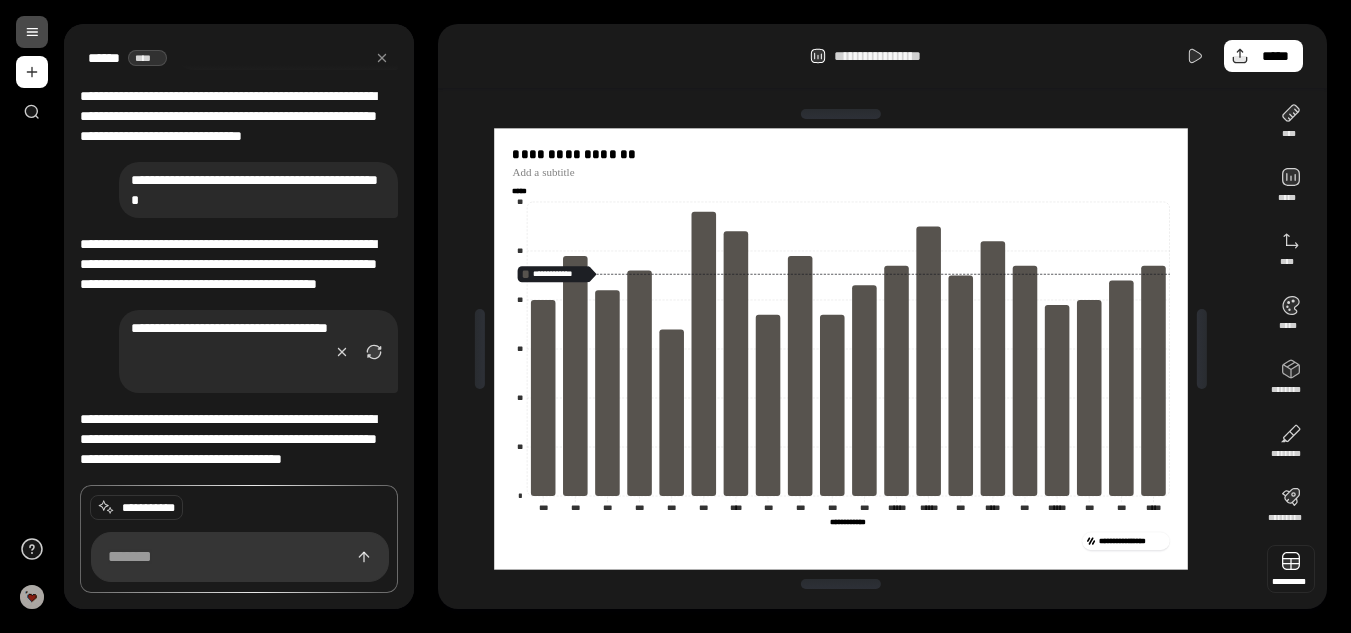 click at bounding box center (1291, 569) 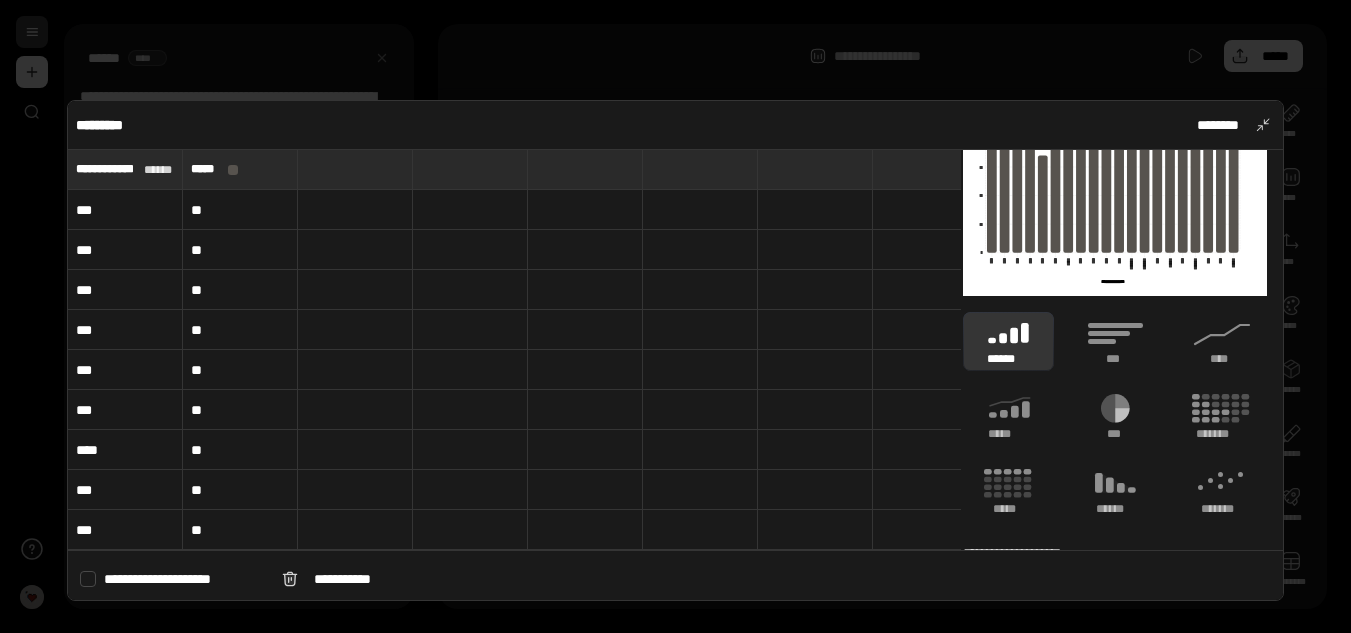 scroll, scrollTop: 133, scrollLeft: 0, axis: vertical 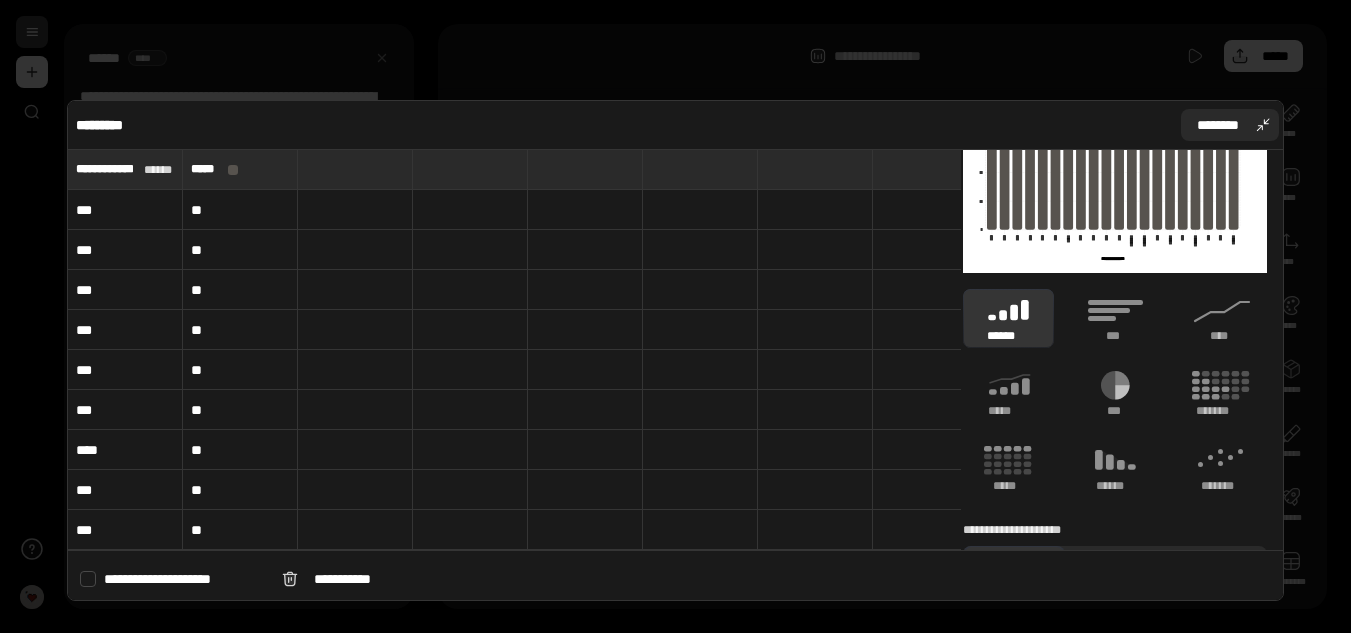 click on "********" at bounding box center [1230, 125] 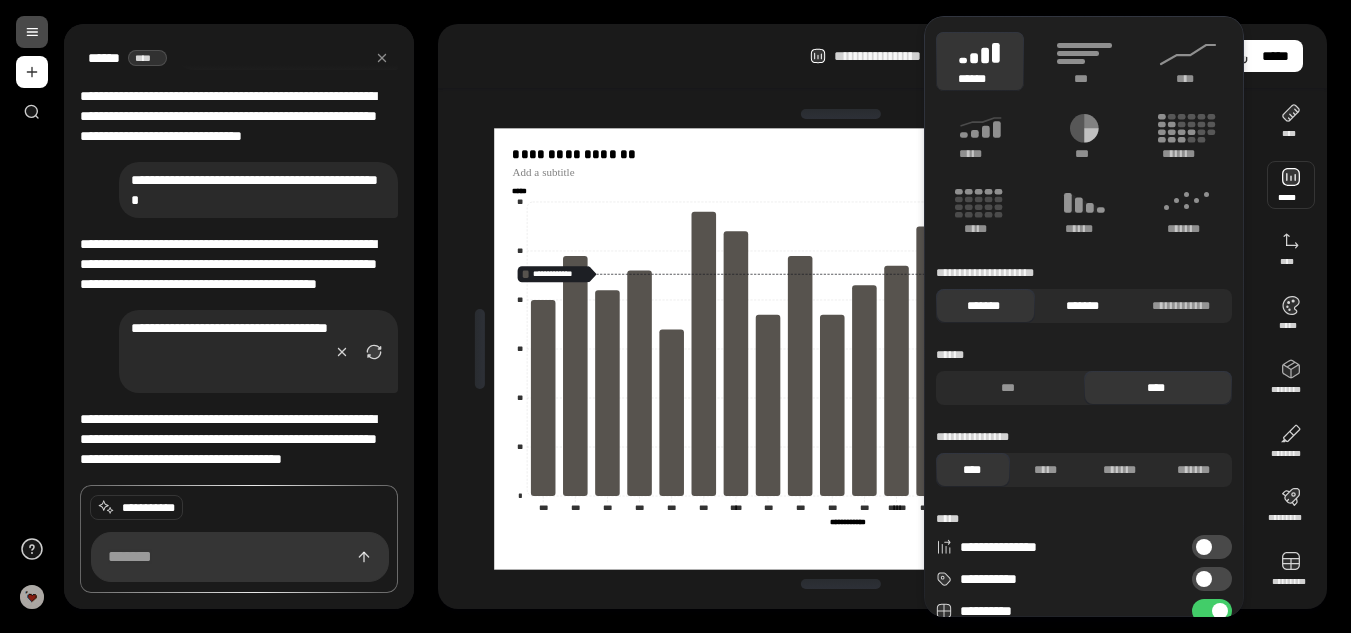 click on "*******" at bounding box center (1082, 306) 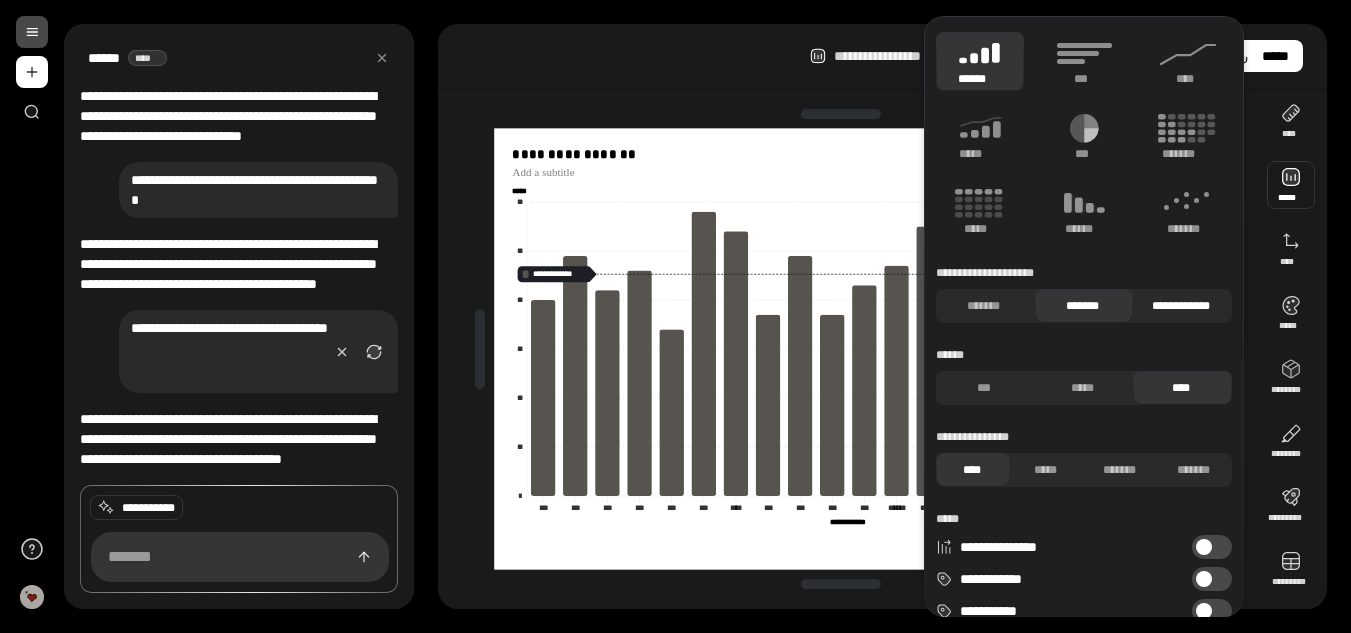 click on "**********" at bounding box center (1180, 306) 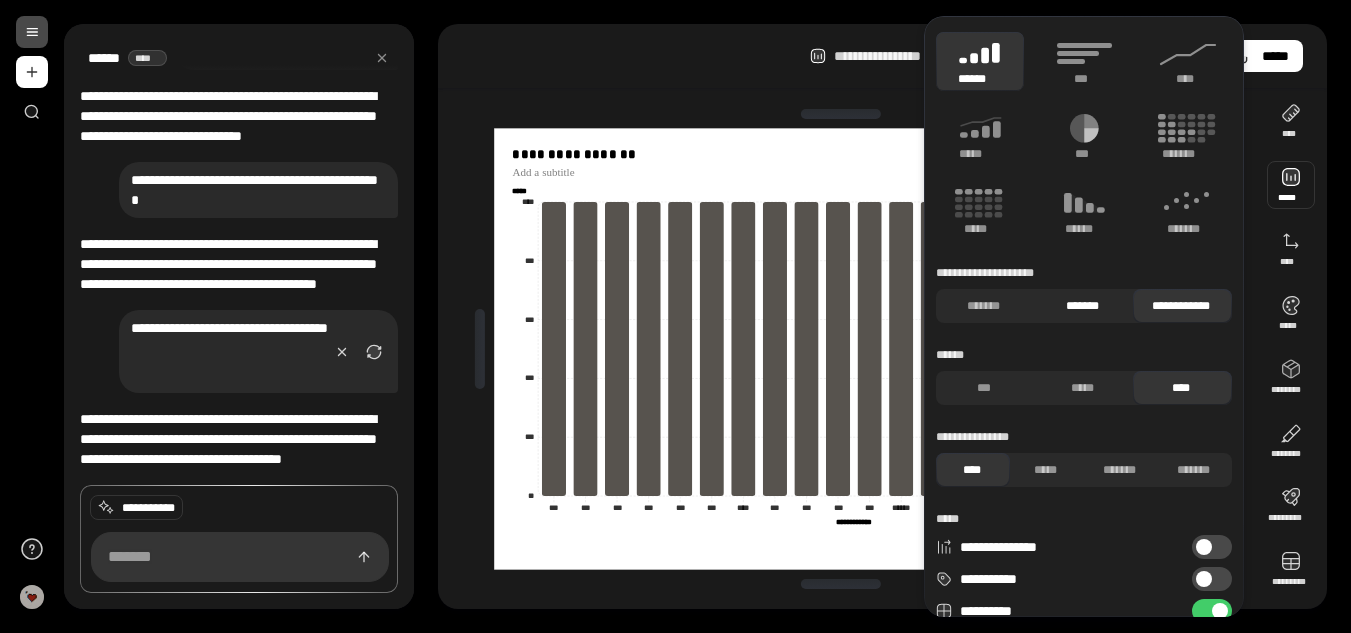 click on "*******" at bounding box center (1082, 306) 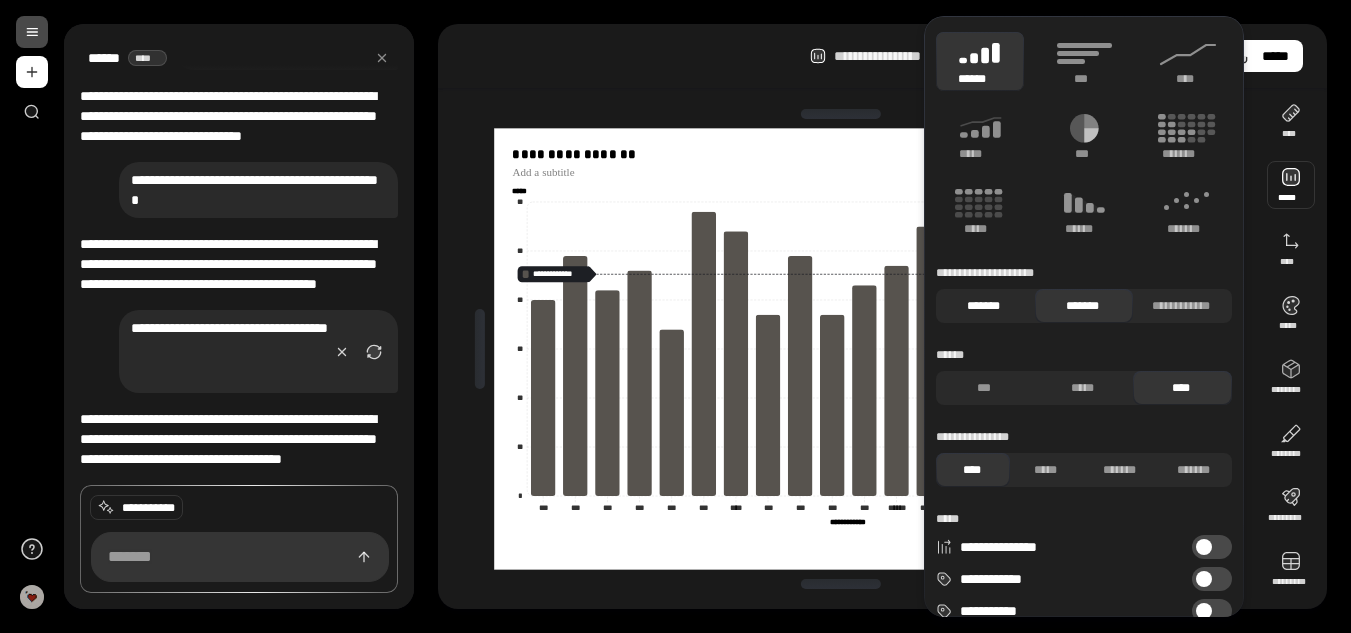 click on "*******" at bounding box center (983, 306) 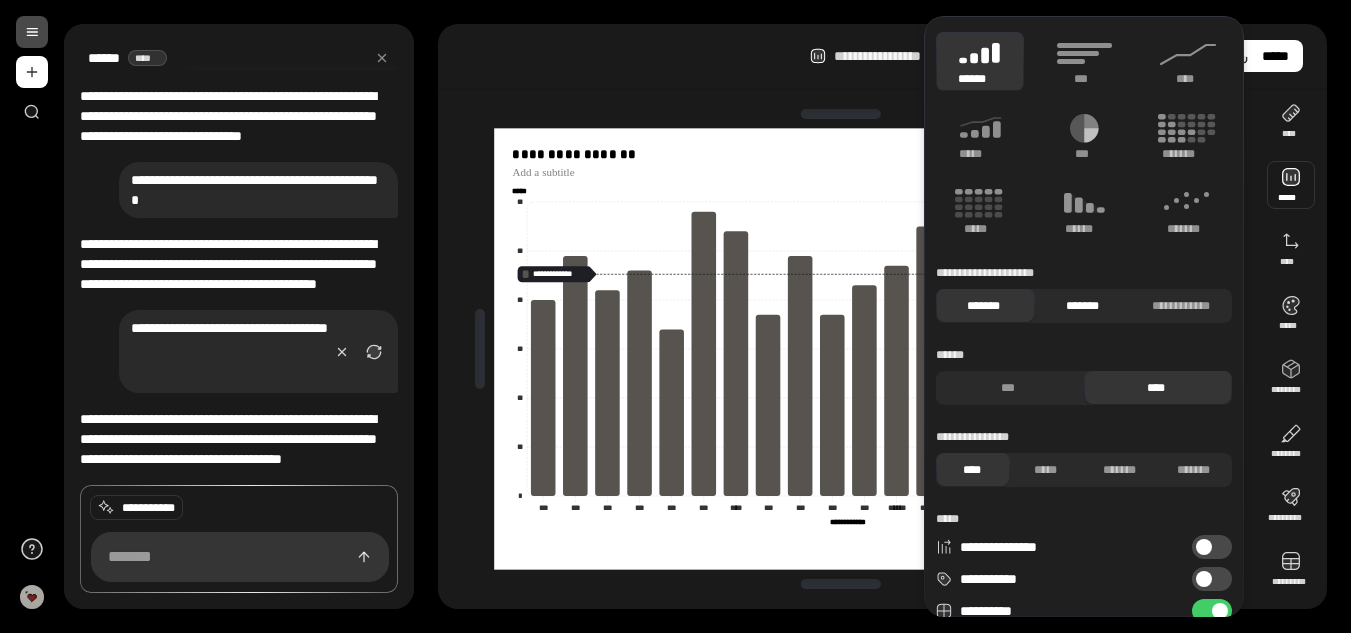 click on "*******" at bounding box center (1082, 306) 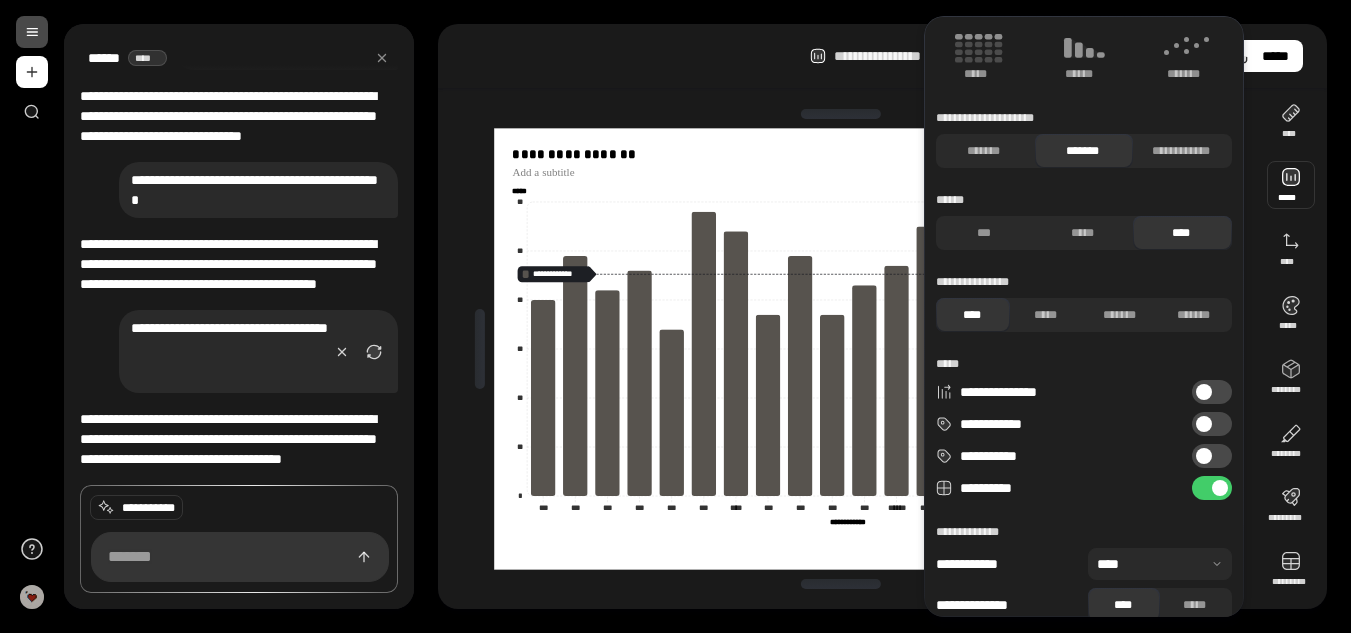 scroll, scrollTop: 176, scrollLeft: 0, axis: vertical 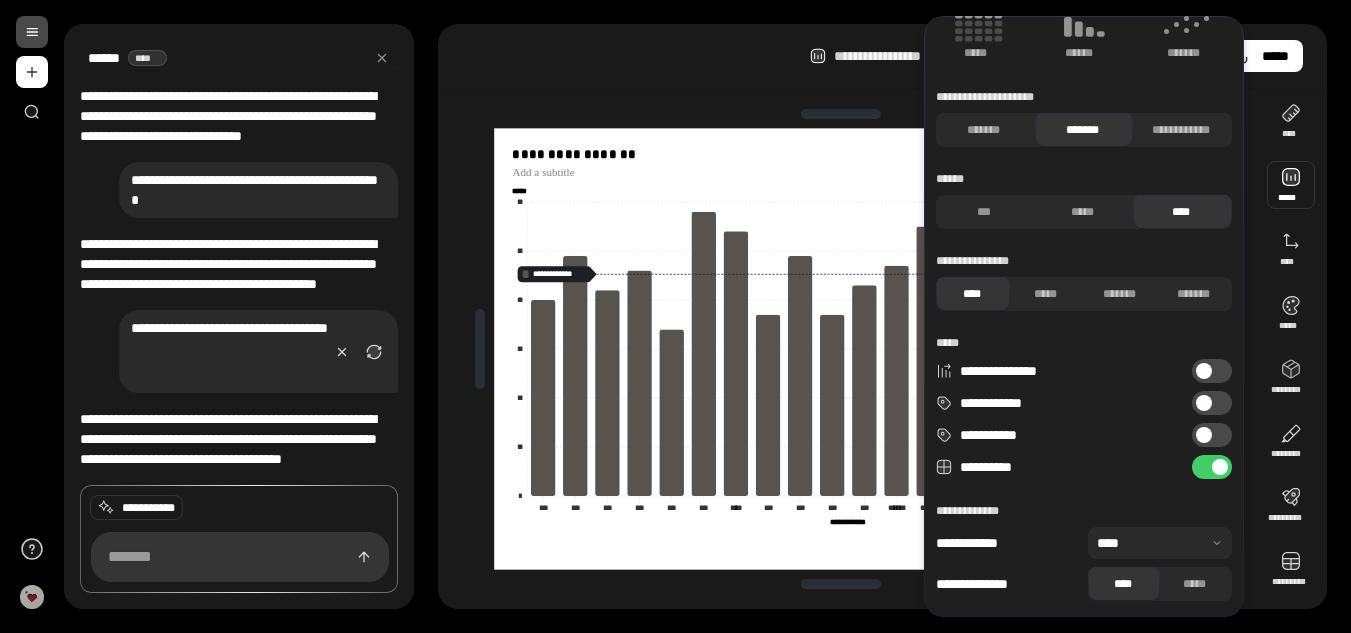 click on "**********" at bounding box center [841, 541] 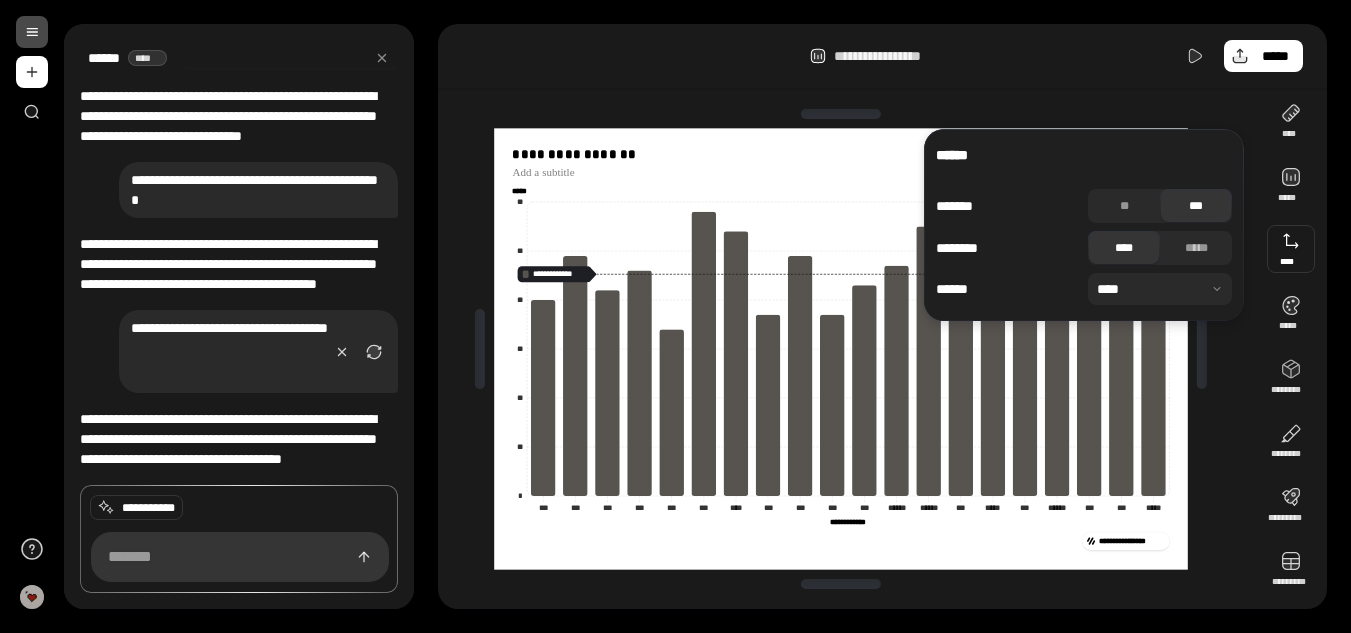 click on "**********" at bounding box center [848, 349] 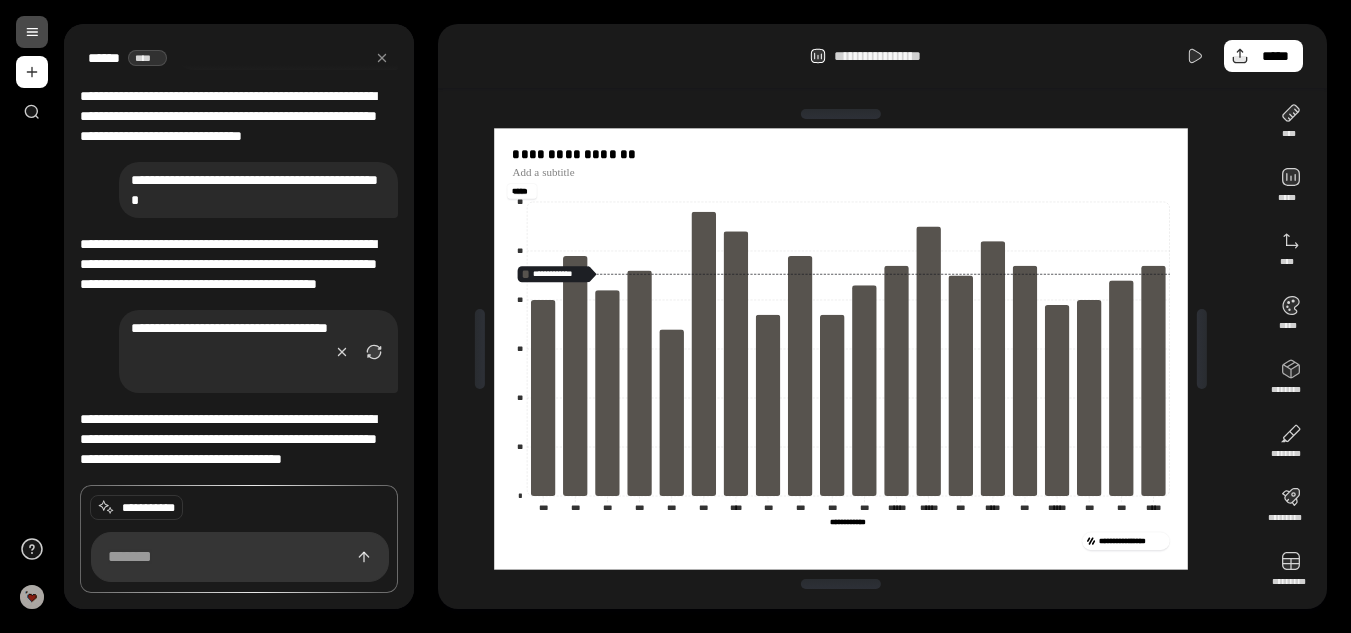 drag, startPoint x: 748, startPoint y: 163, endPoint x: 547, endPoint y: 566, distance: 450.3443 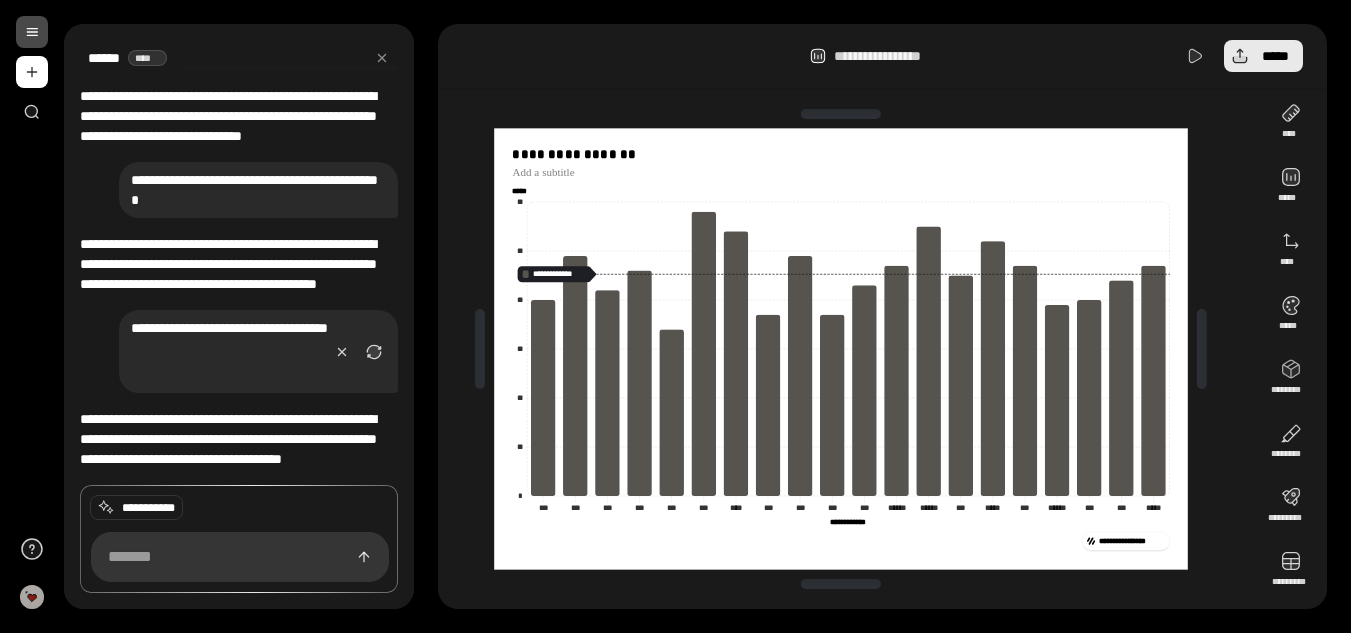 drag, startPoint x: 558, startPoint y: 509, endPoint x: 1249, endPoint y: 32, distance: 839.64874 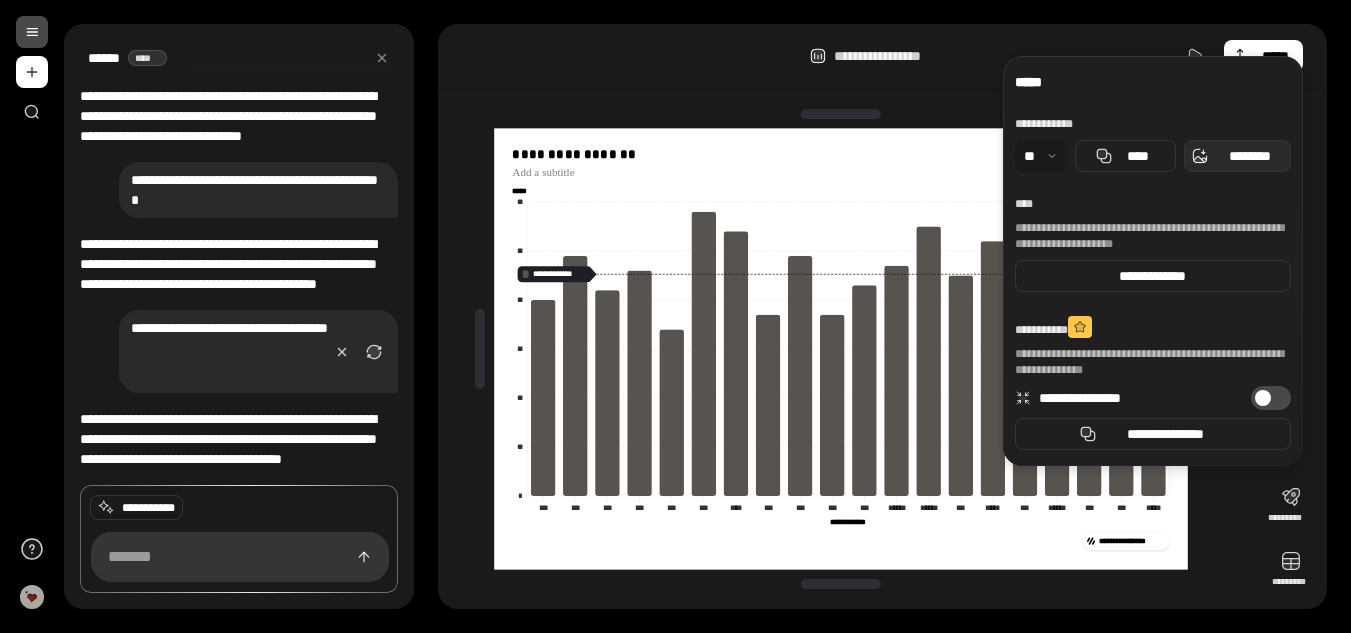 click on "********" at bounding box center (1249, 156) 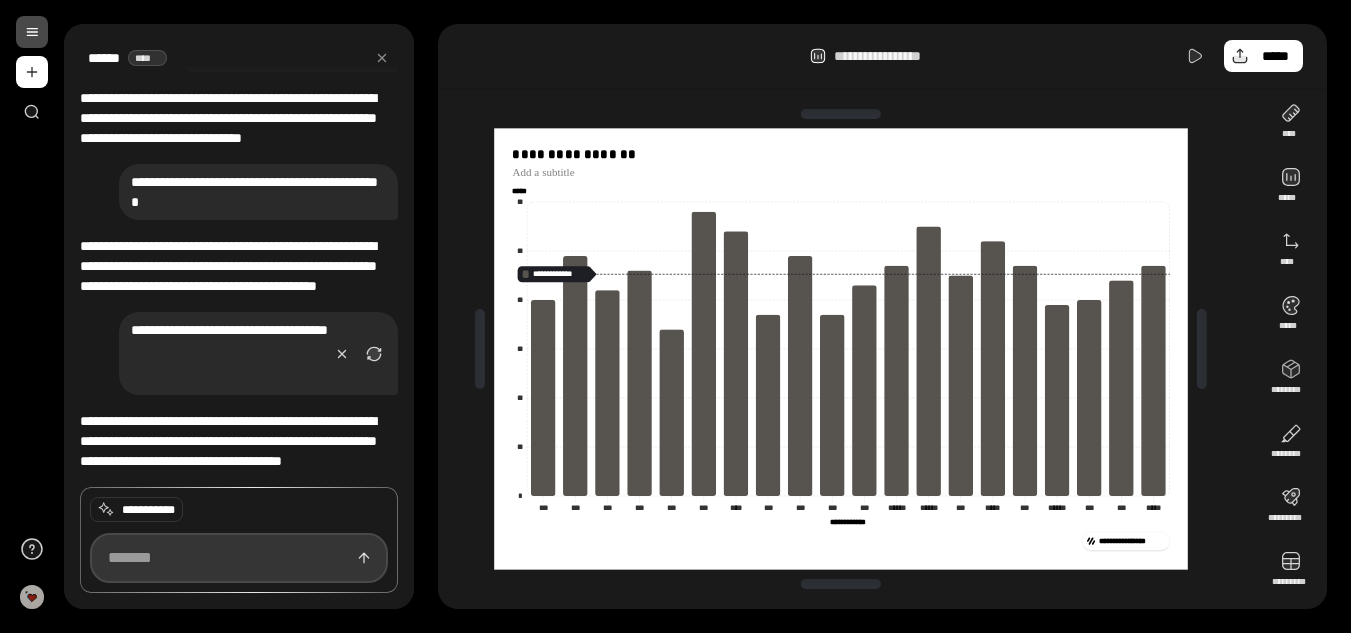 click at bounding box center [239, 558] 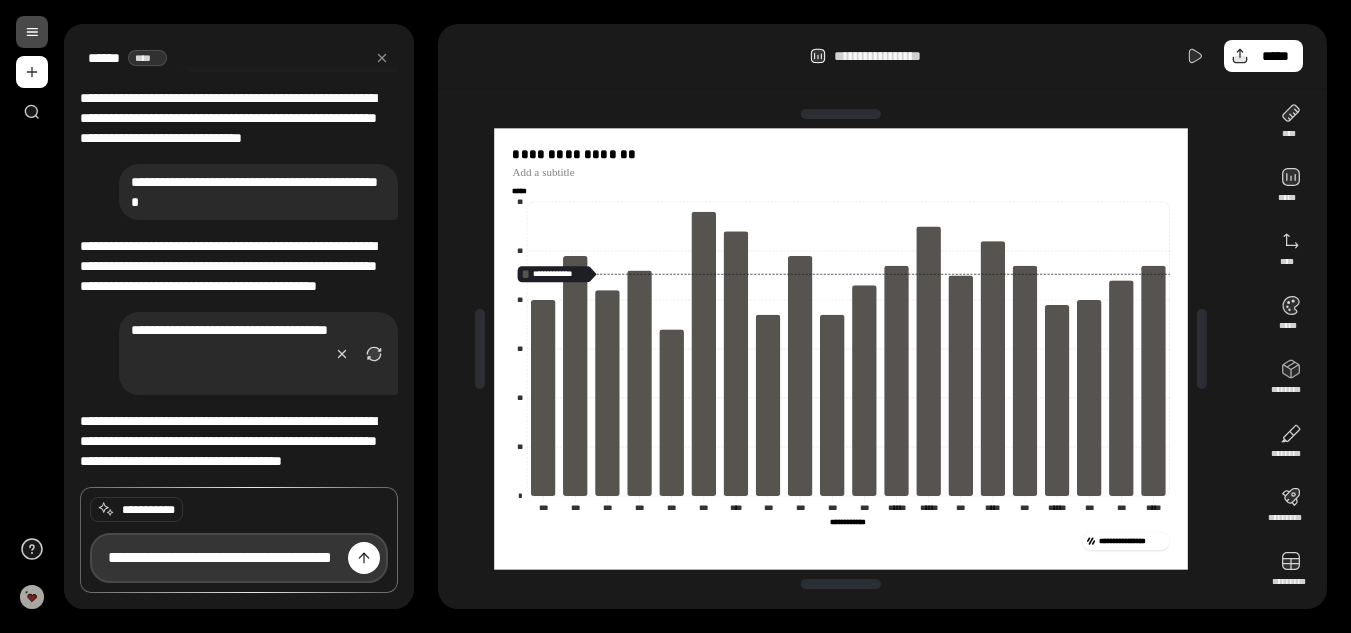 scroll, scrollTop: 0, scrollLeft: 0, axis: both 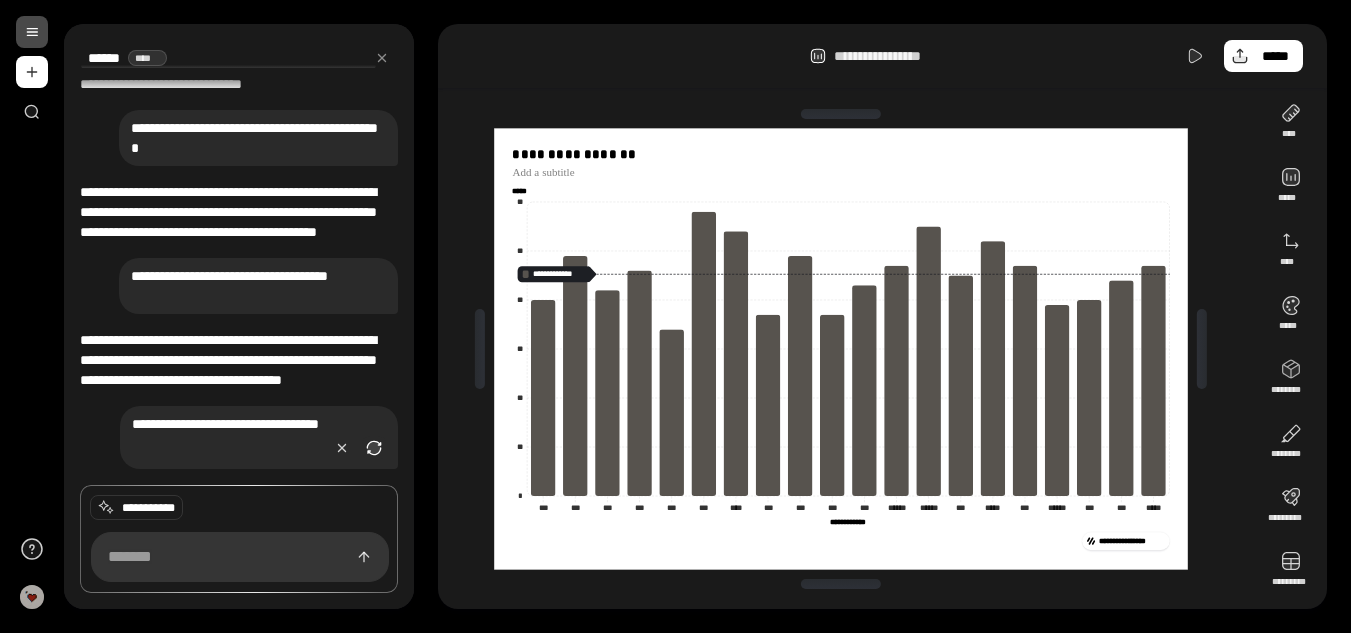 click at bounding box center [374, 448] 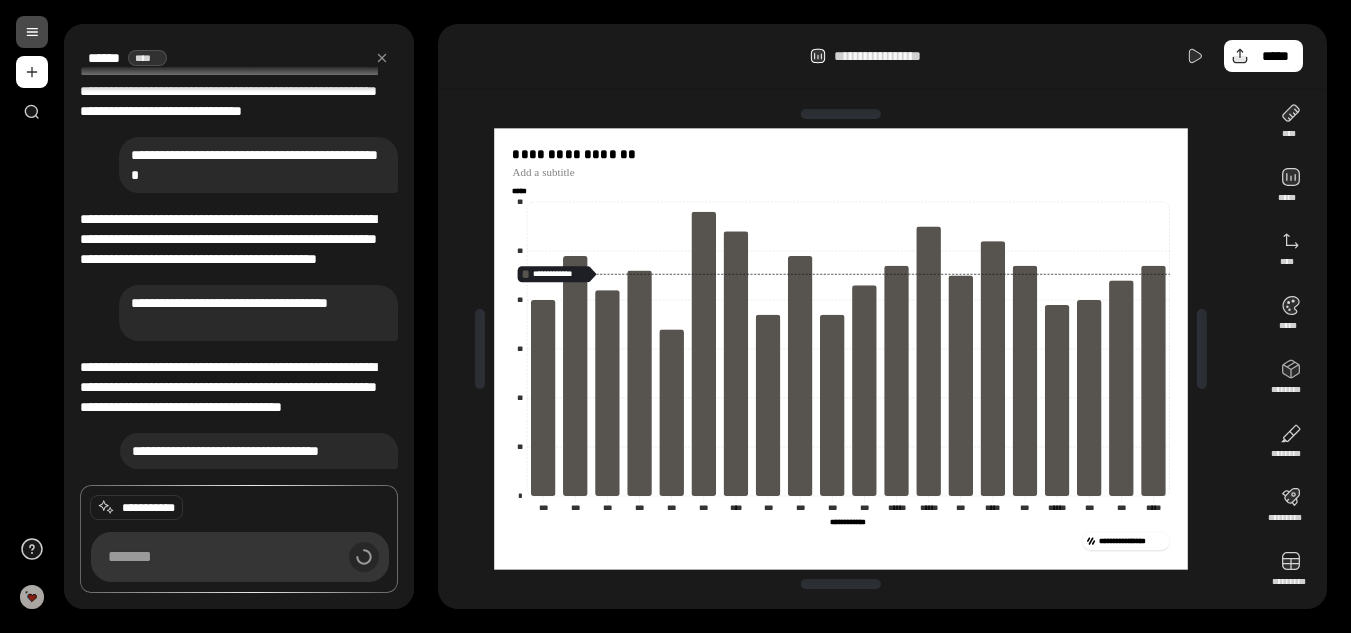 scroll, scrollTop: 539, scrollLeft: 0, axis: vertical 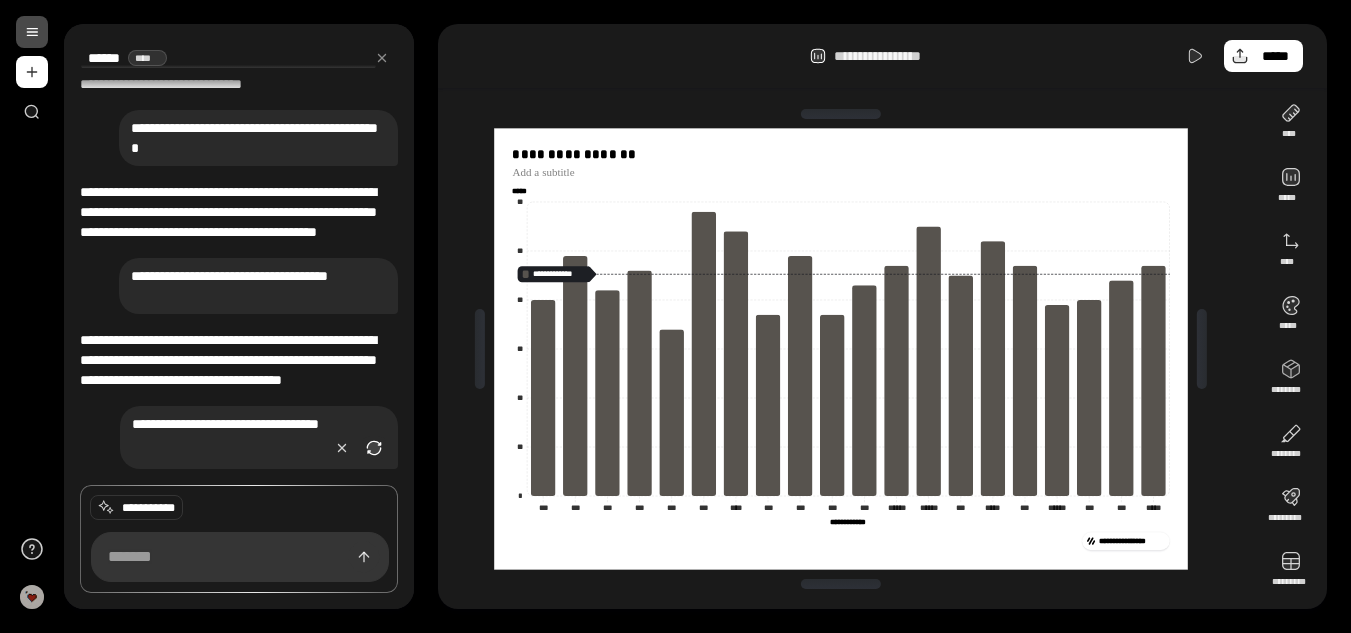 click at bounding box center (374, 448) 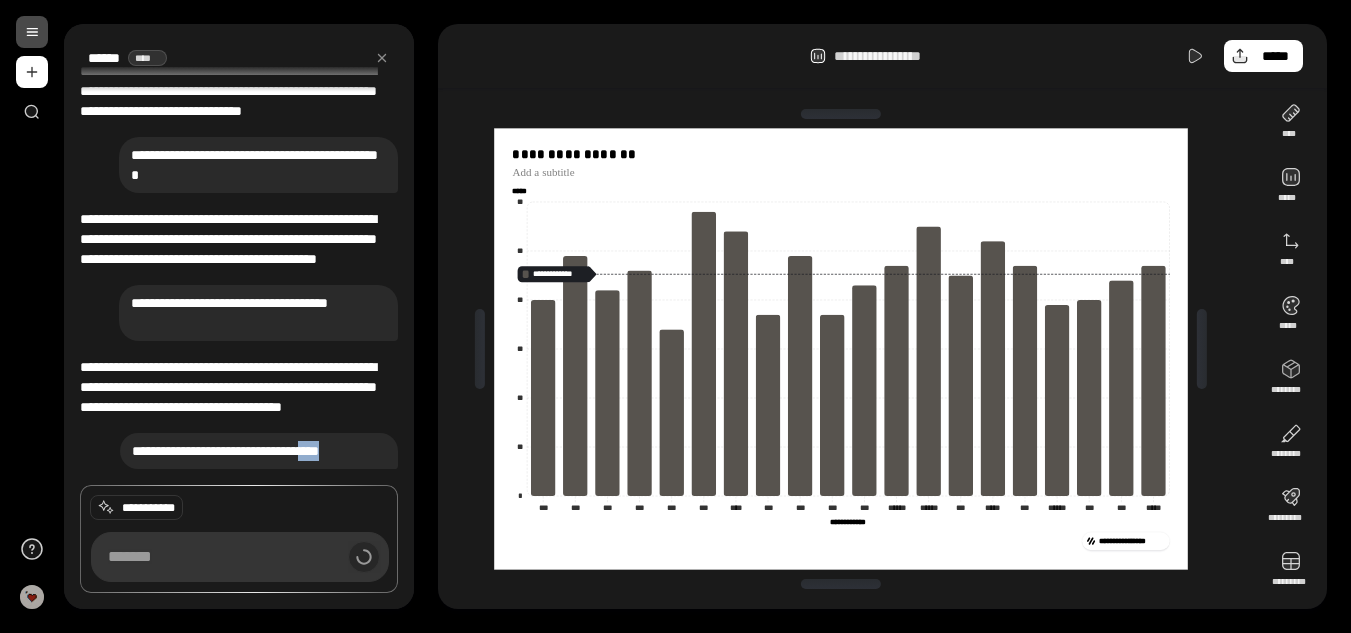 click on "**********" at bounding box center [259, 451] 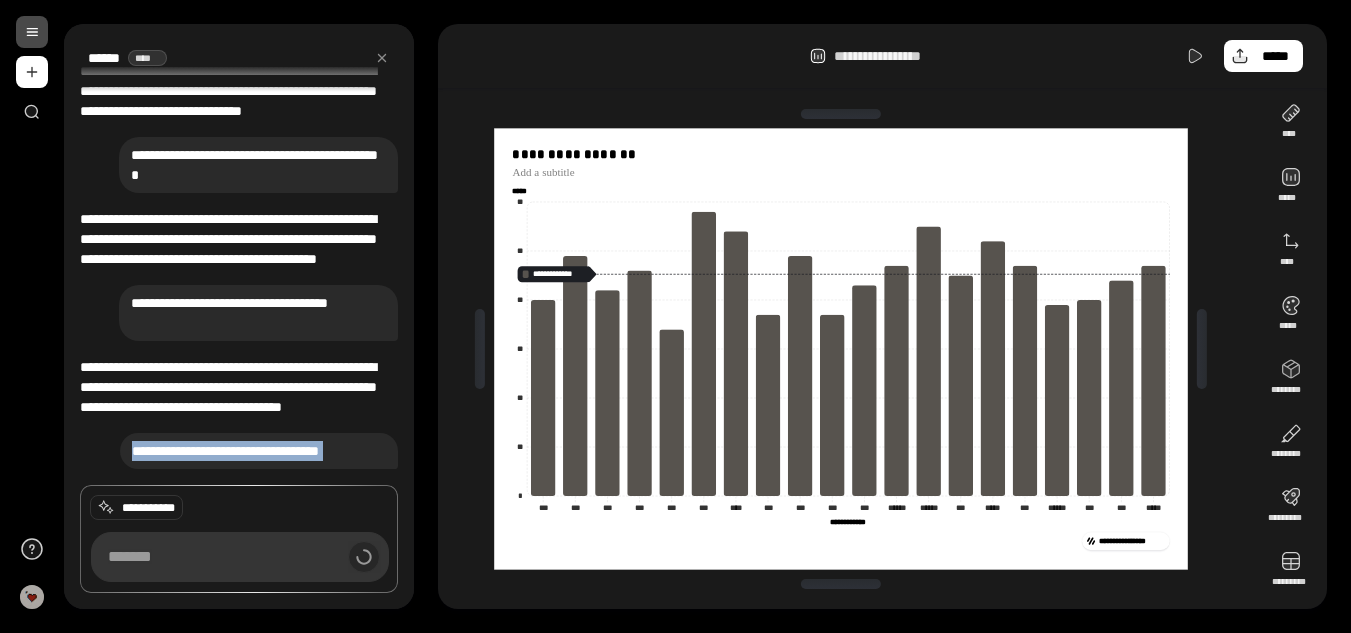 click on "**********" at bounding box center (259, 451) 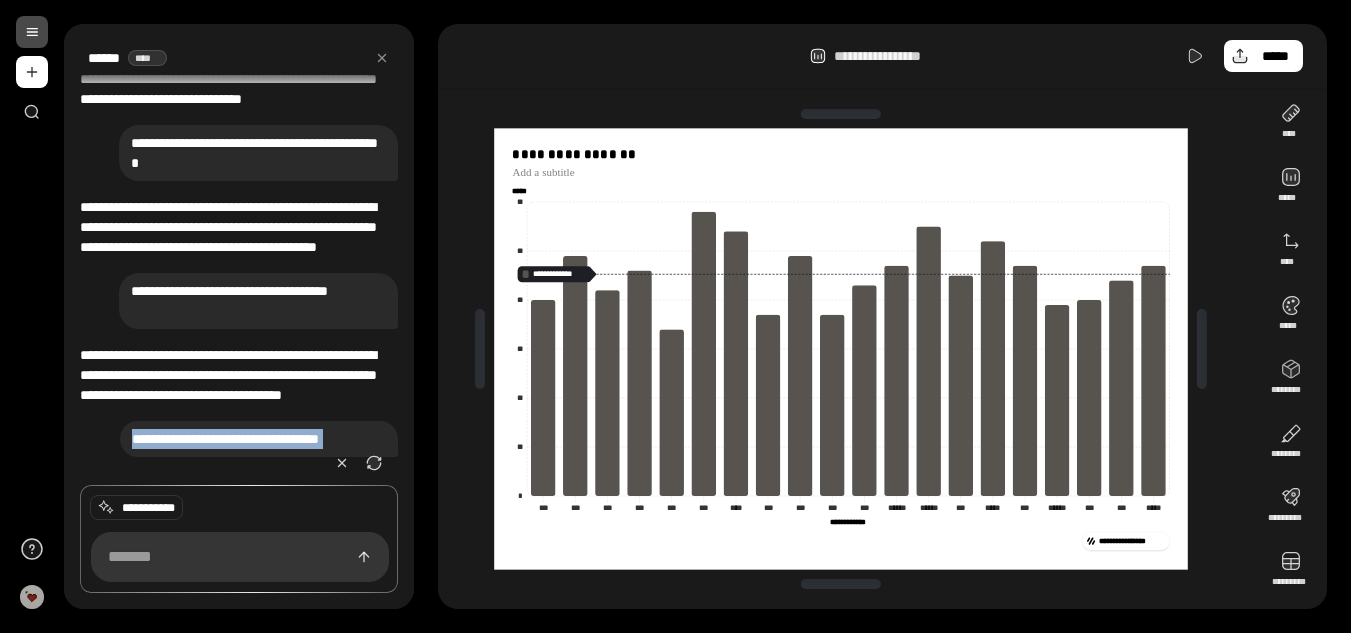 scroll, scrollTop: 539, scrollLeft: 0, axis: vertical 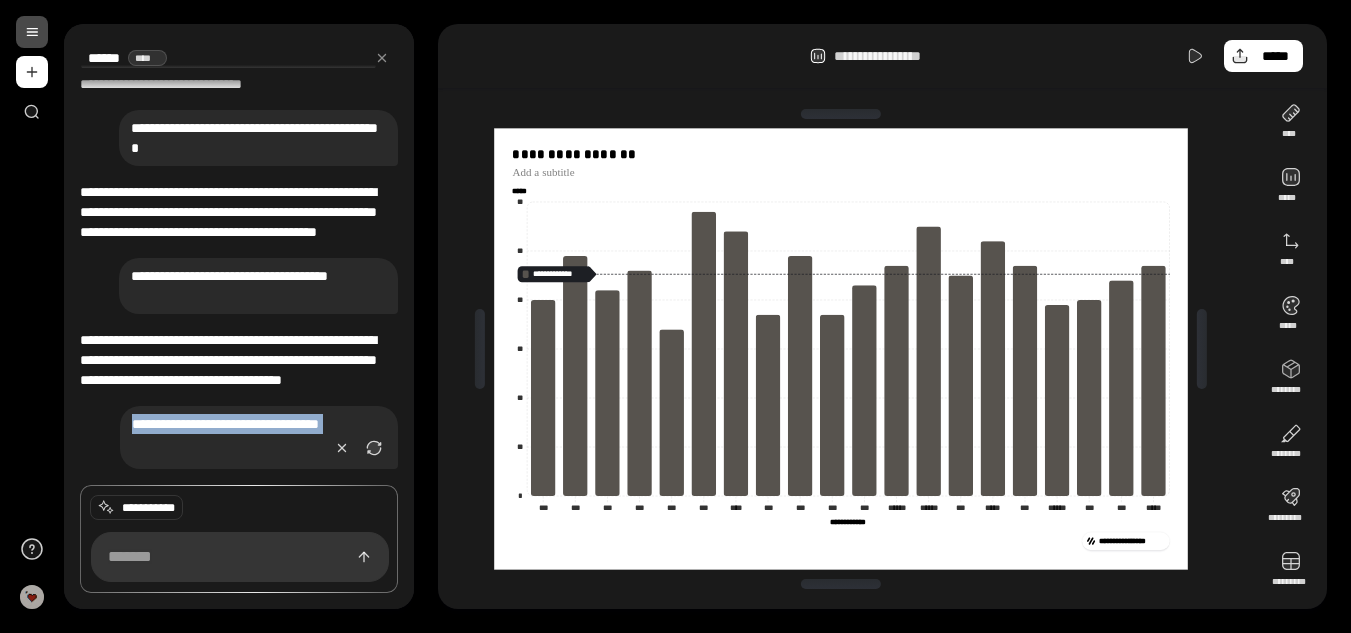 click on "**********" at bounding box center (239, 253) 